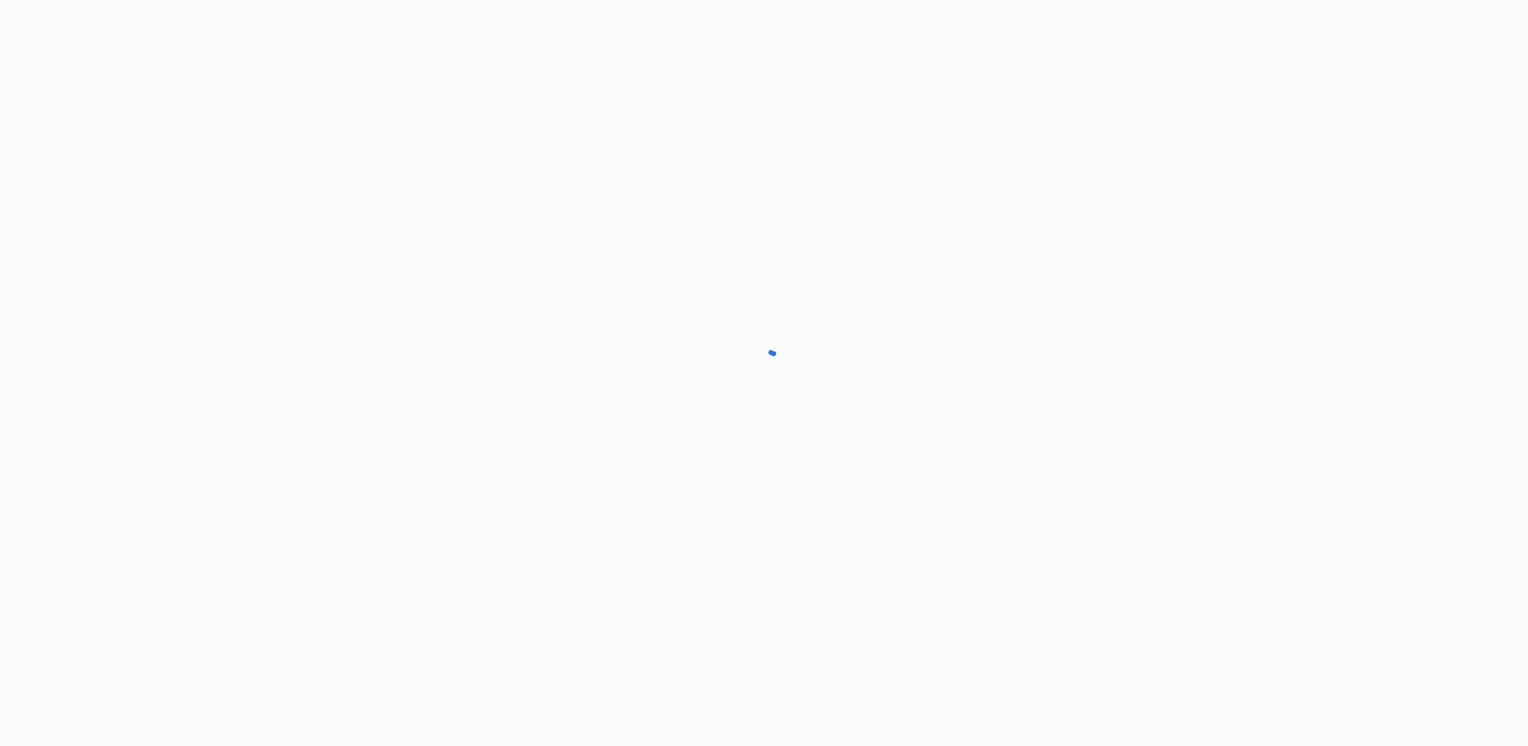 scroll, scrollTop: 0, scrollLeft: 0, axis: both 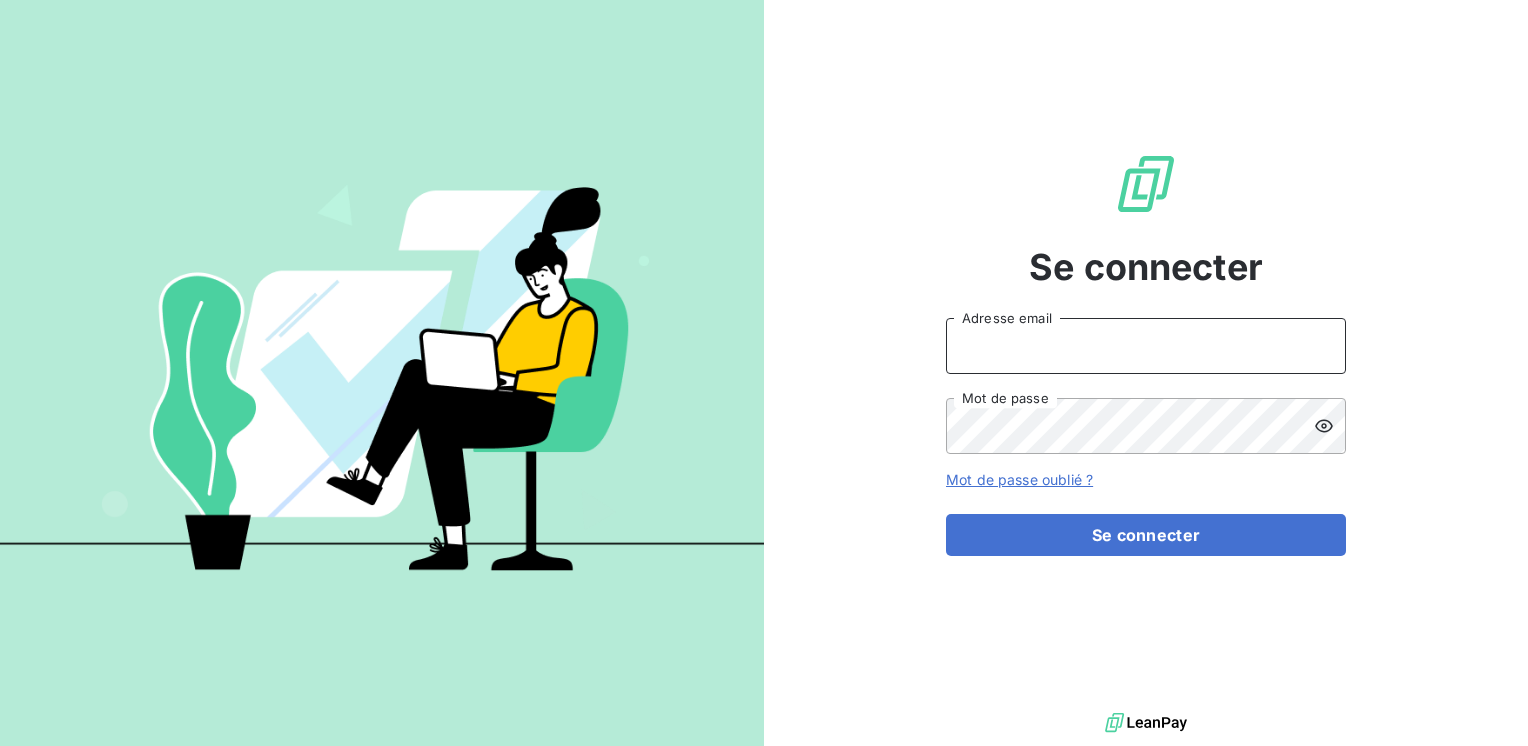 click on "Adresse email" at bounding box center (1146, 346) 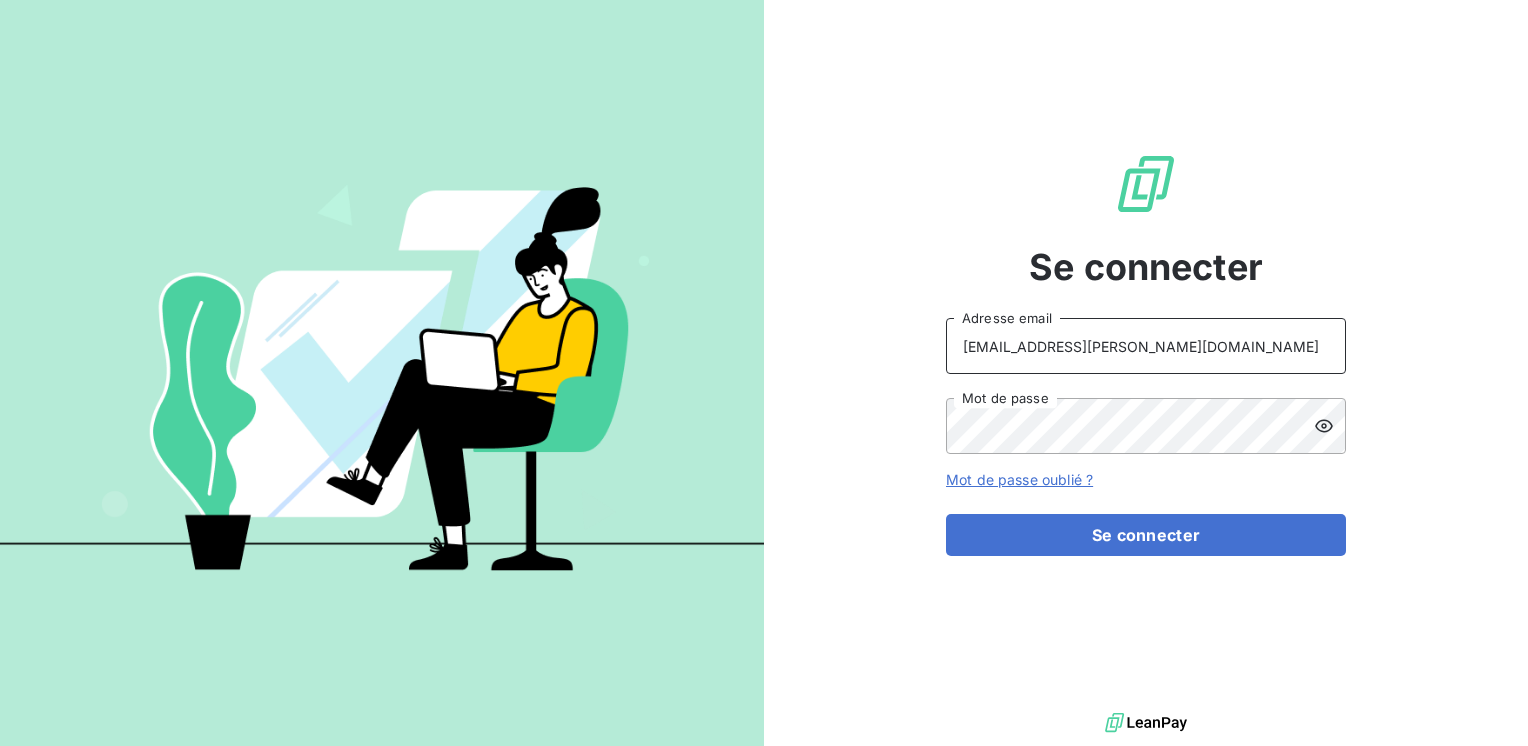 type on "marc.santoro@graitec.com" 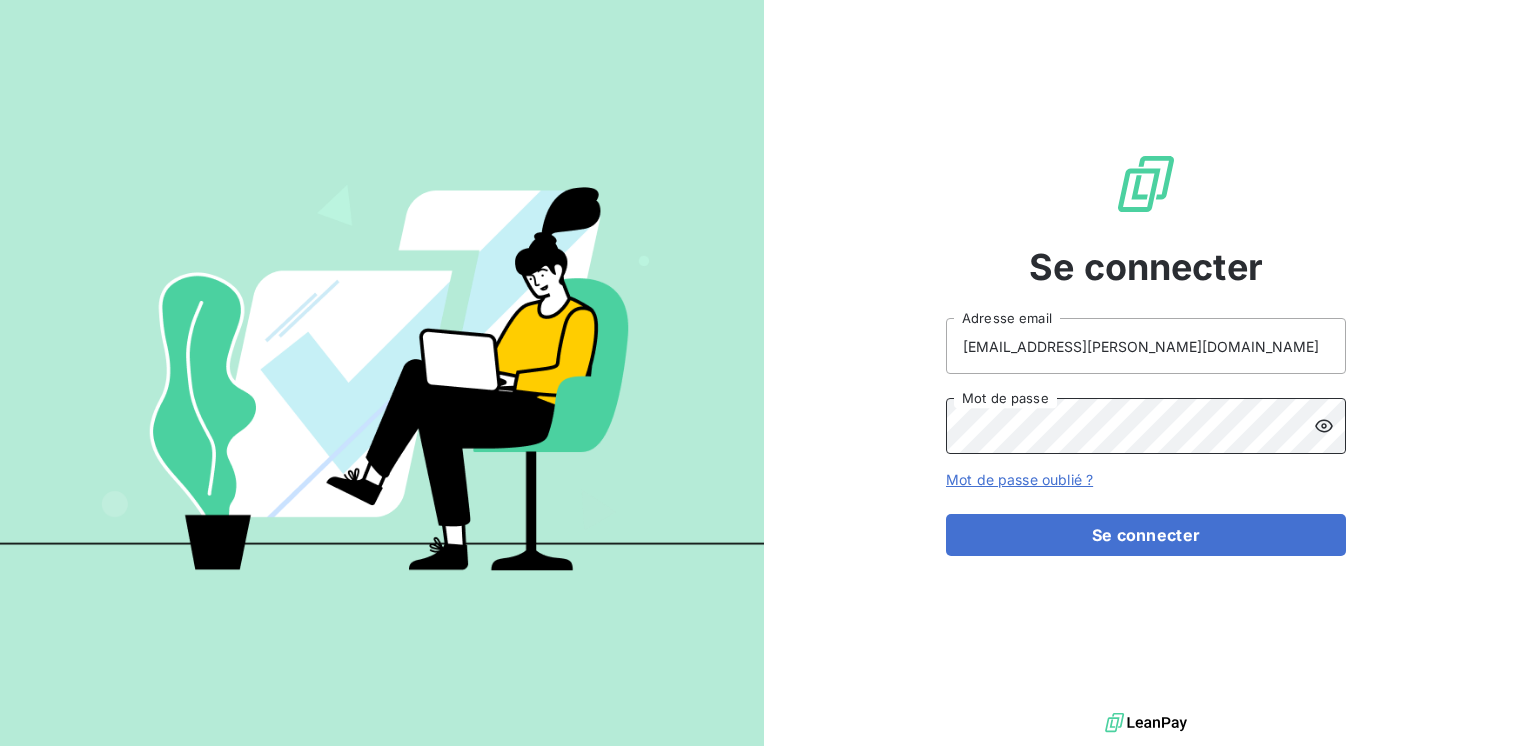 click on "Se connecter" at bounding box center (1146, 535) 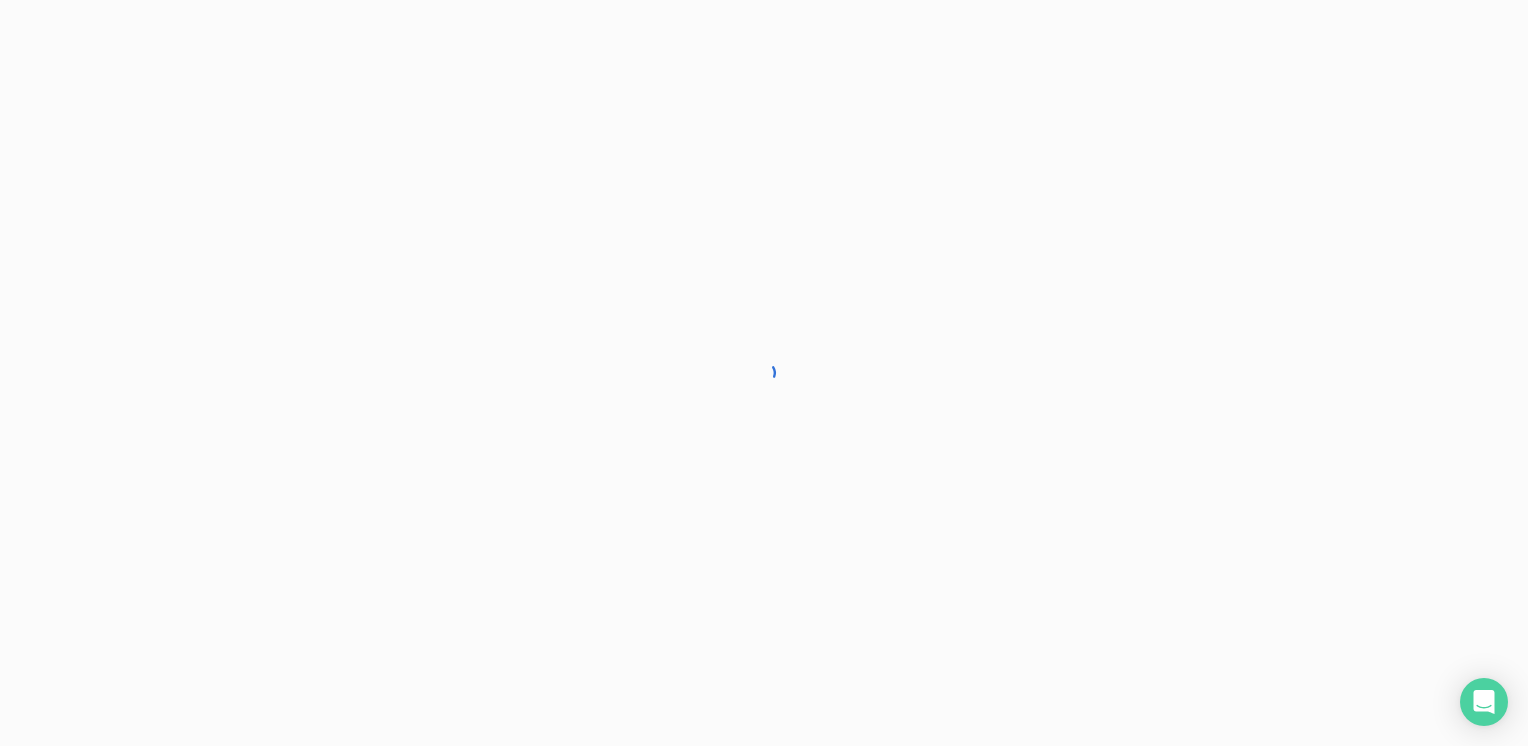scroll, scrollTop: 0, scrollLeft: 0, axis: both 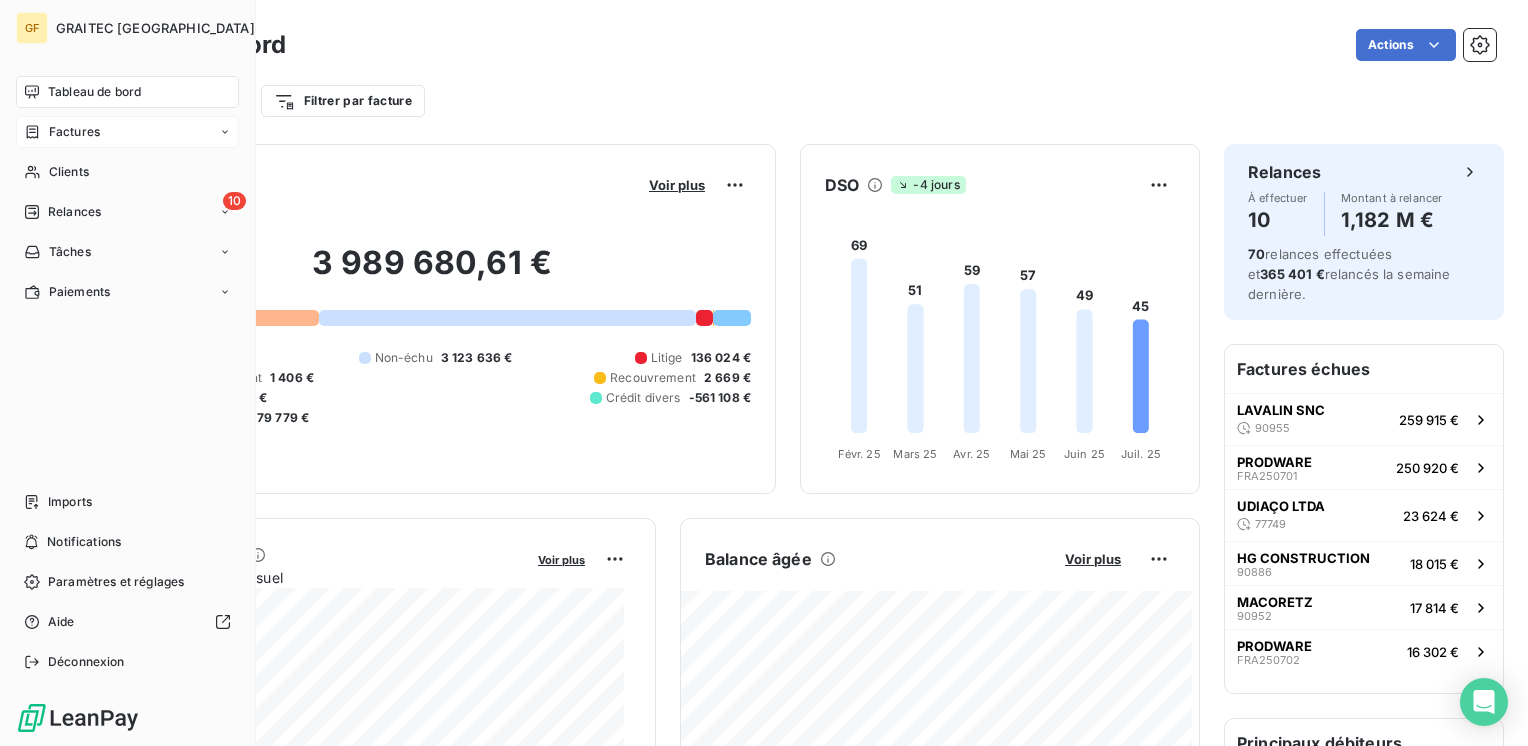 click on "Factures" at bounding box center [74, 132] 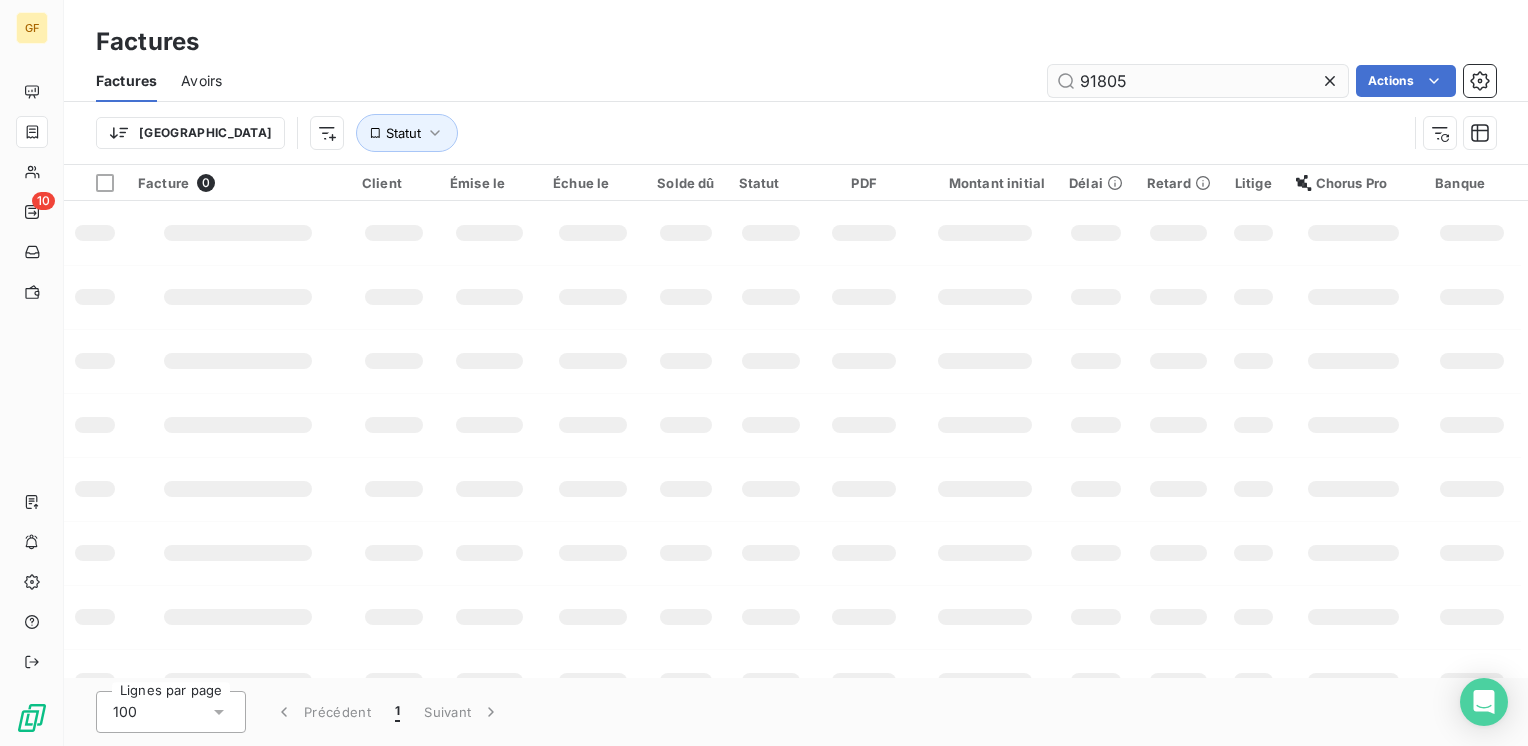 click on "91805" at bounding box center [1198, 81] 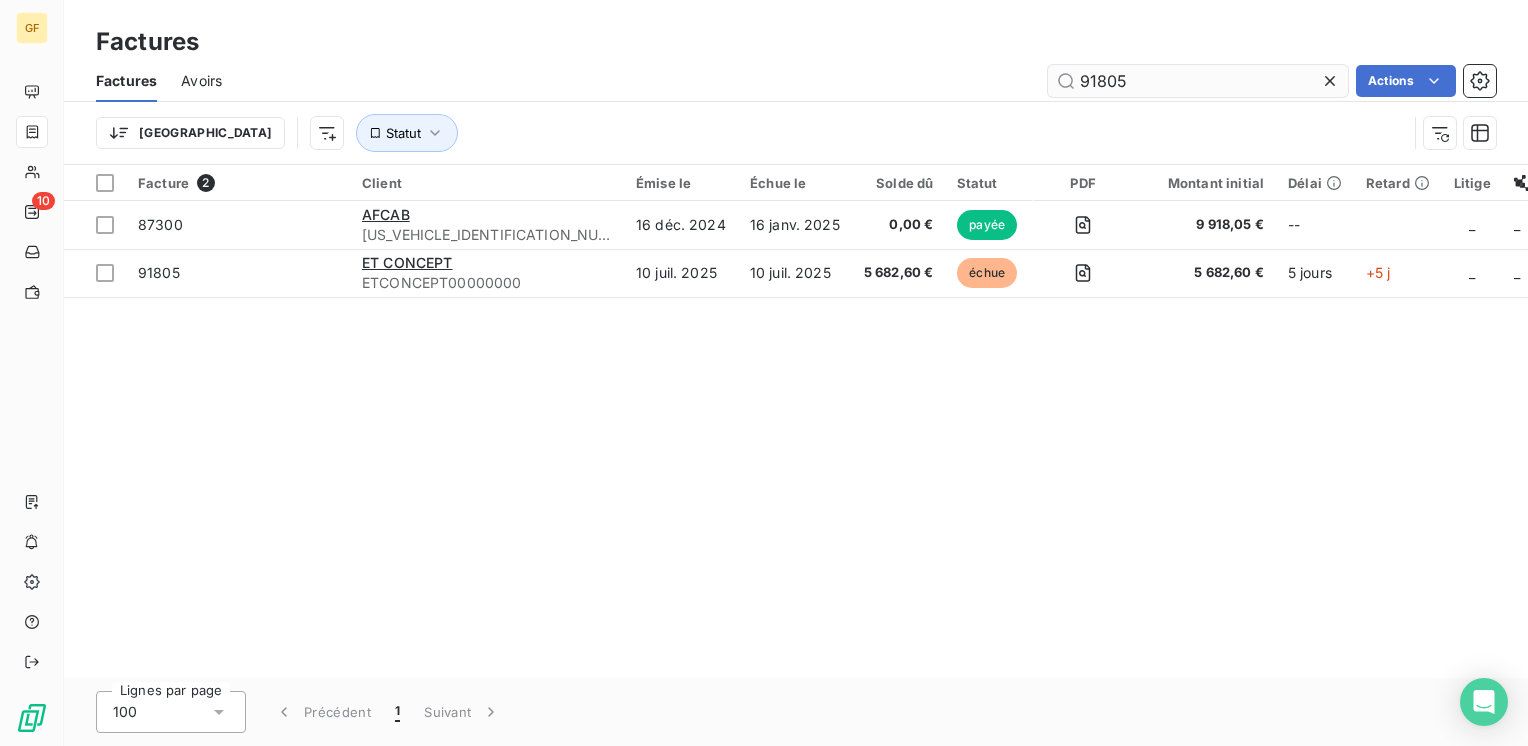 drag, startPoint x: 1183, startPoint y: 74, endPoint x: 1091, endPoint y: 79, distance: 92.13577 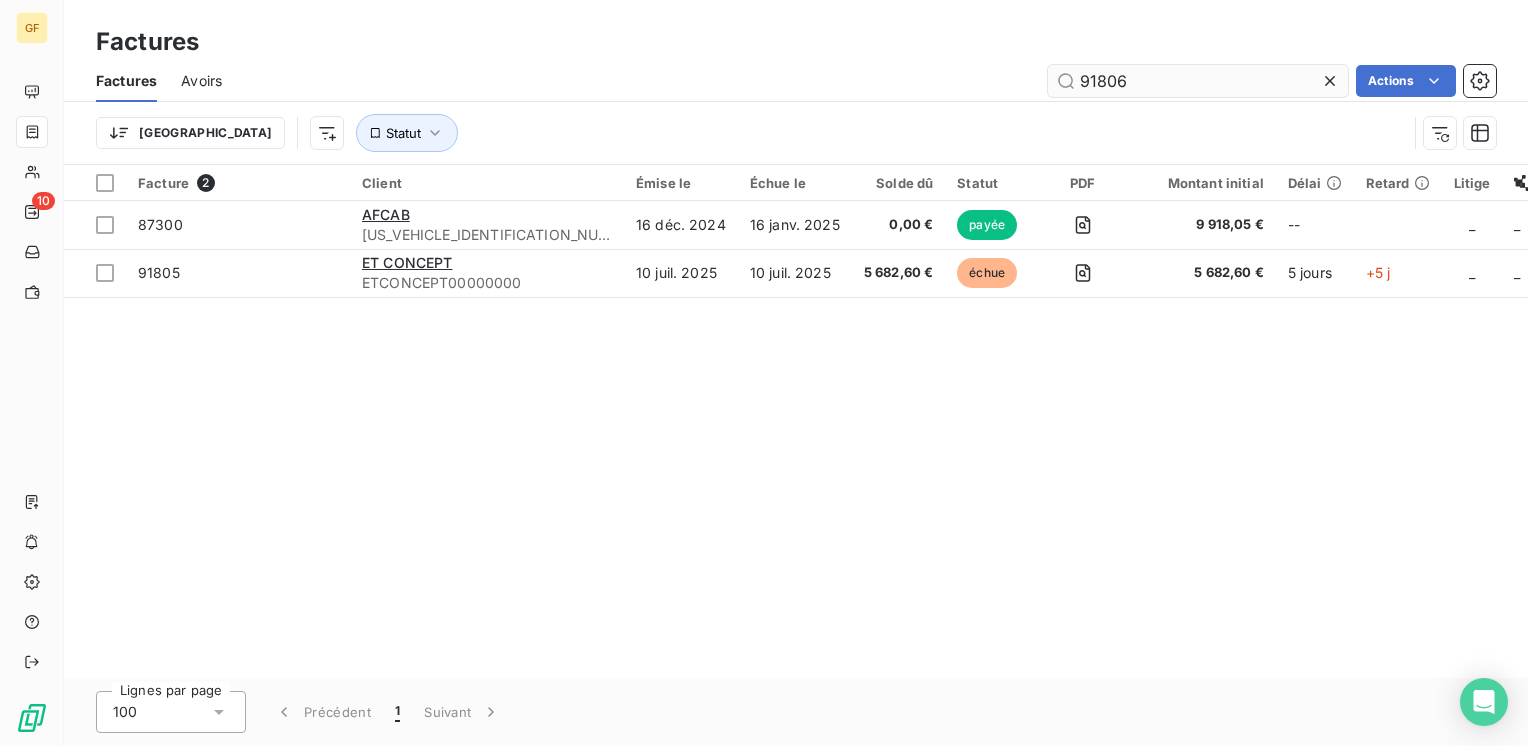 type on "91806" 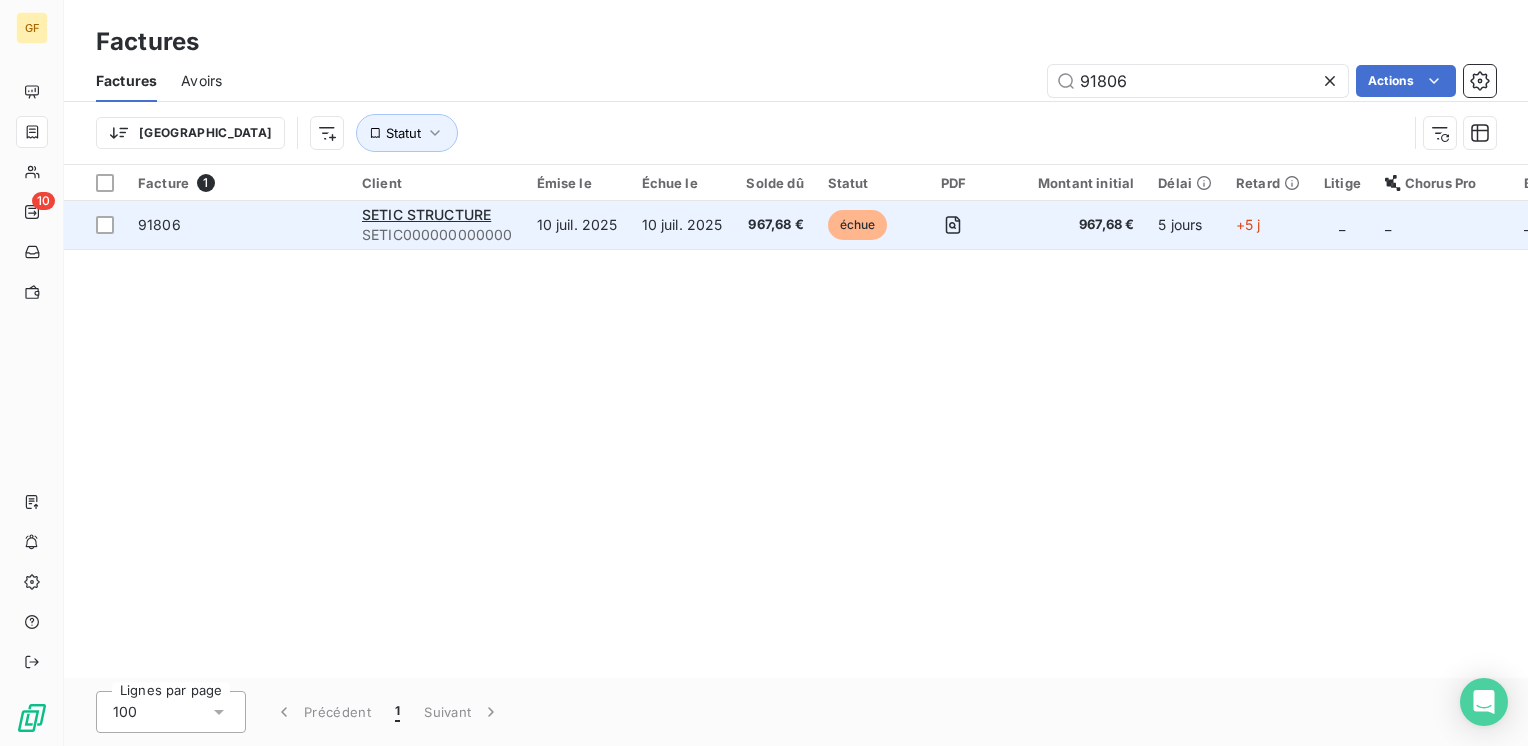 click on "10 juil. 2025" at bounding box center (577, 225) 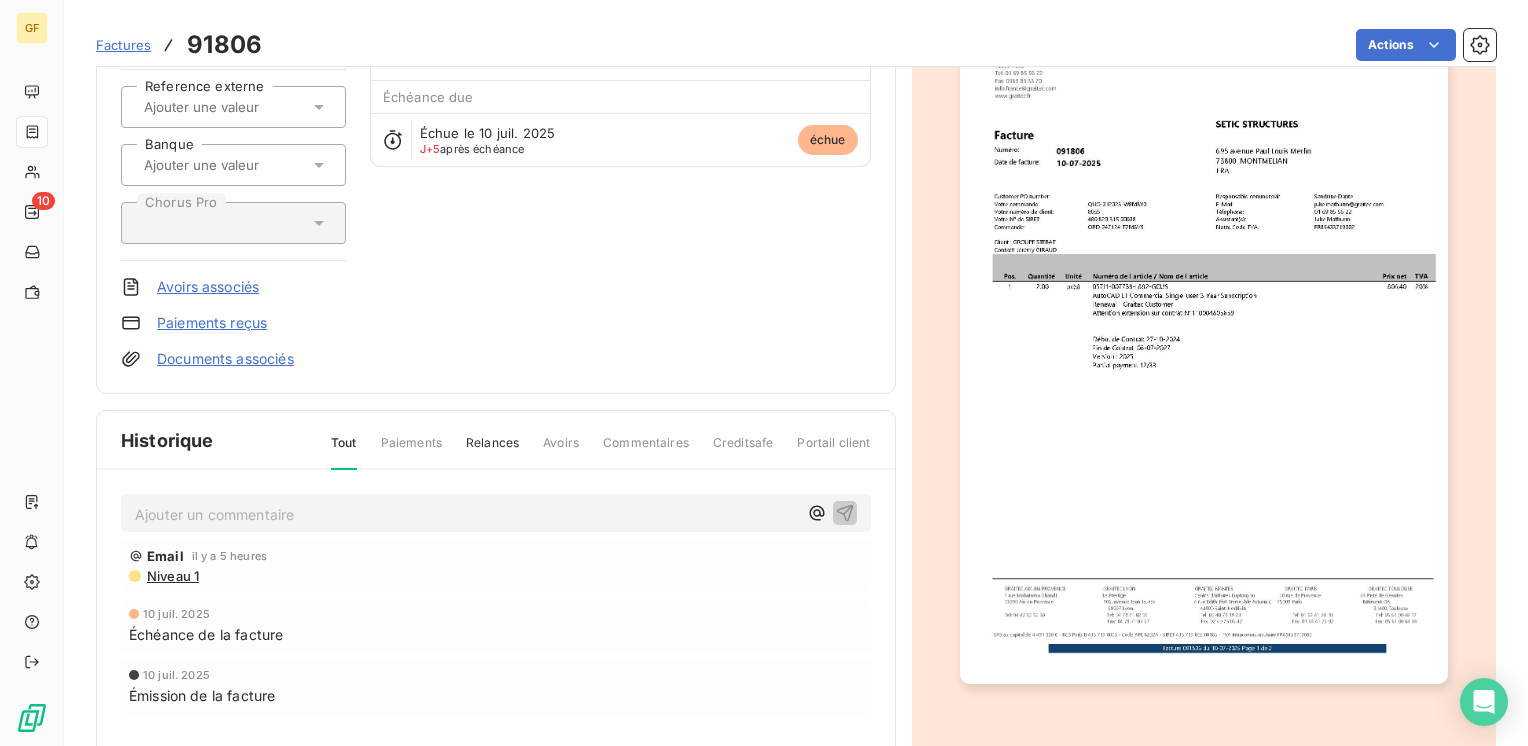 scroll, scrollTop: 0, scrollLeft: 0, axis: both 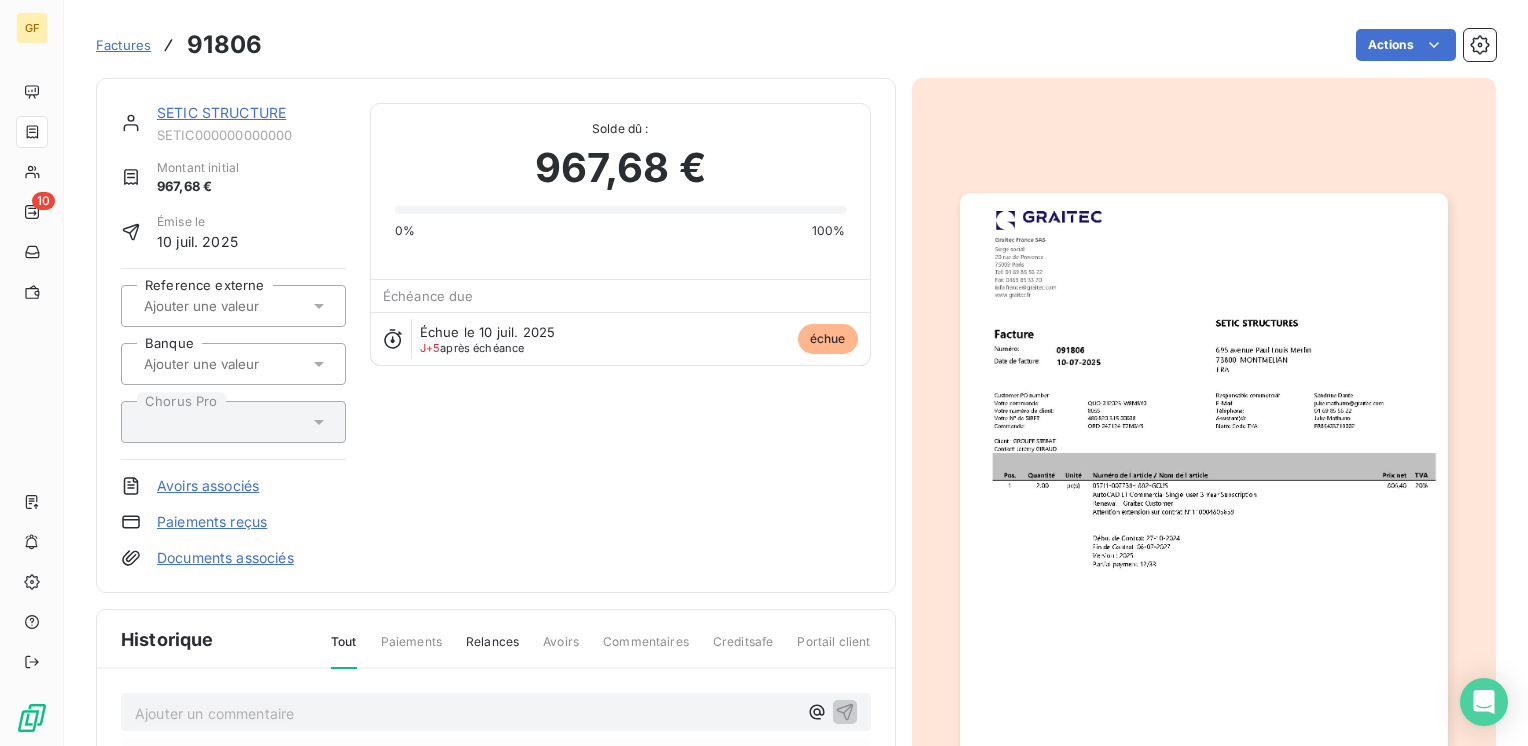 click on "SETIC STRUCTURE" at bounding box center (221, 112) 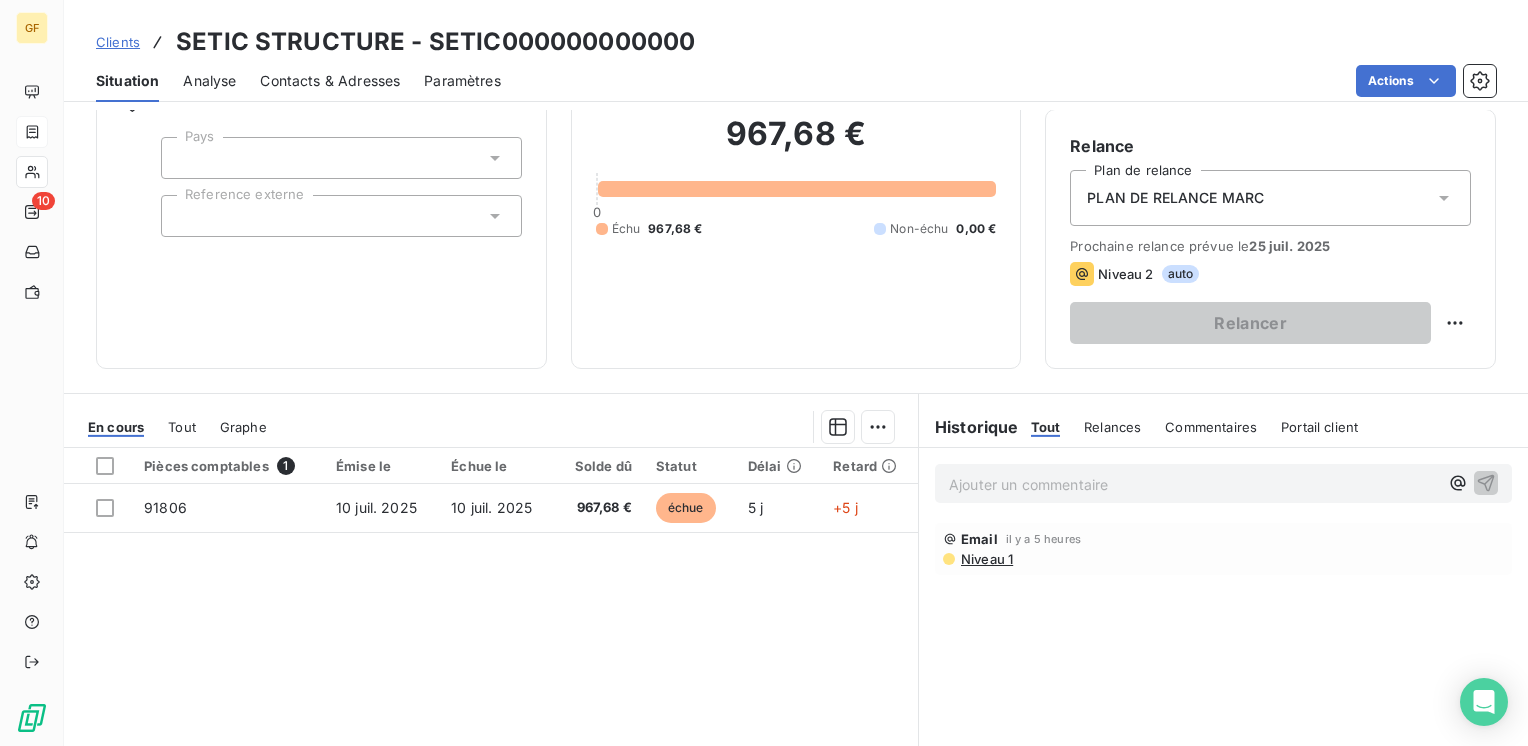 scroll, scrollTop: 200, scrollLeft: 0, axis: vertical 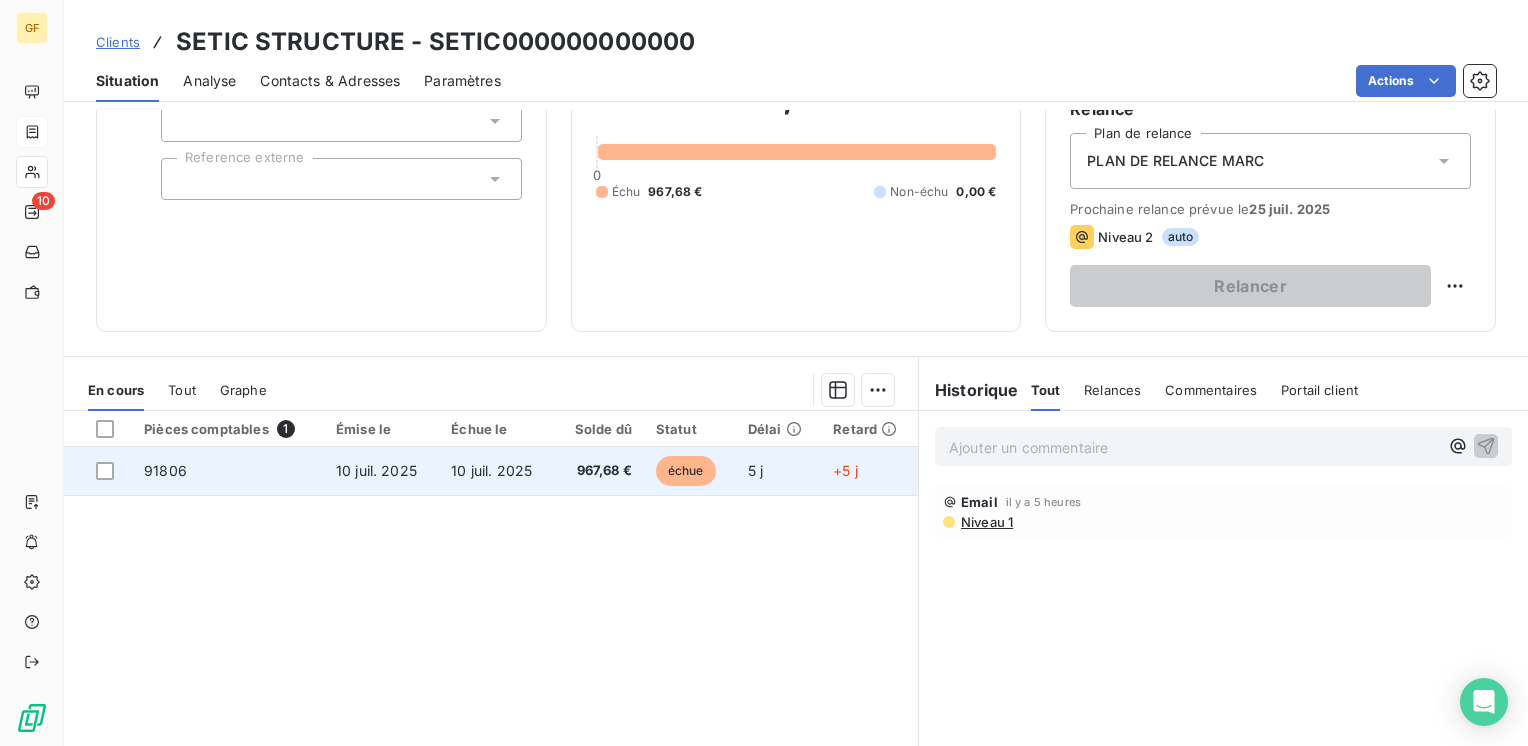 click on "10 juil. 2025" at bounding box center [491, 470] 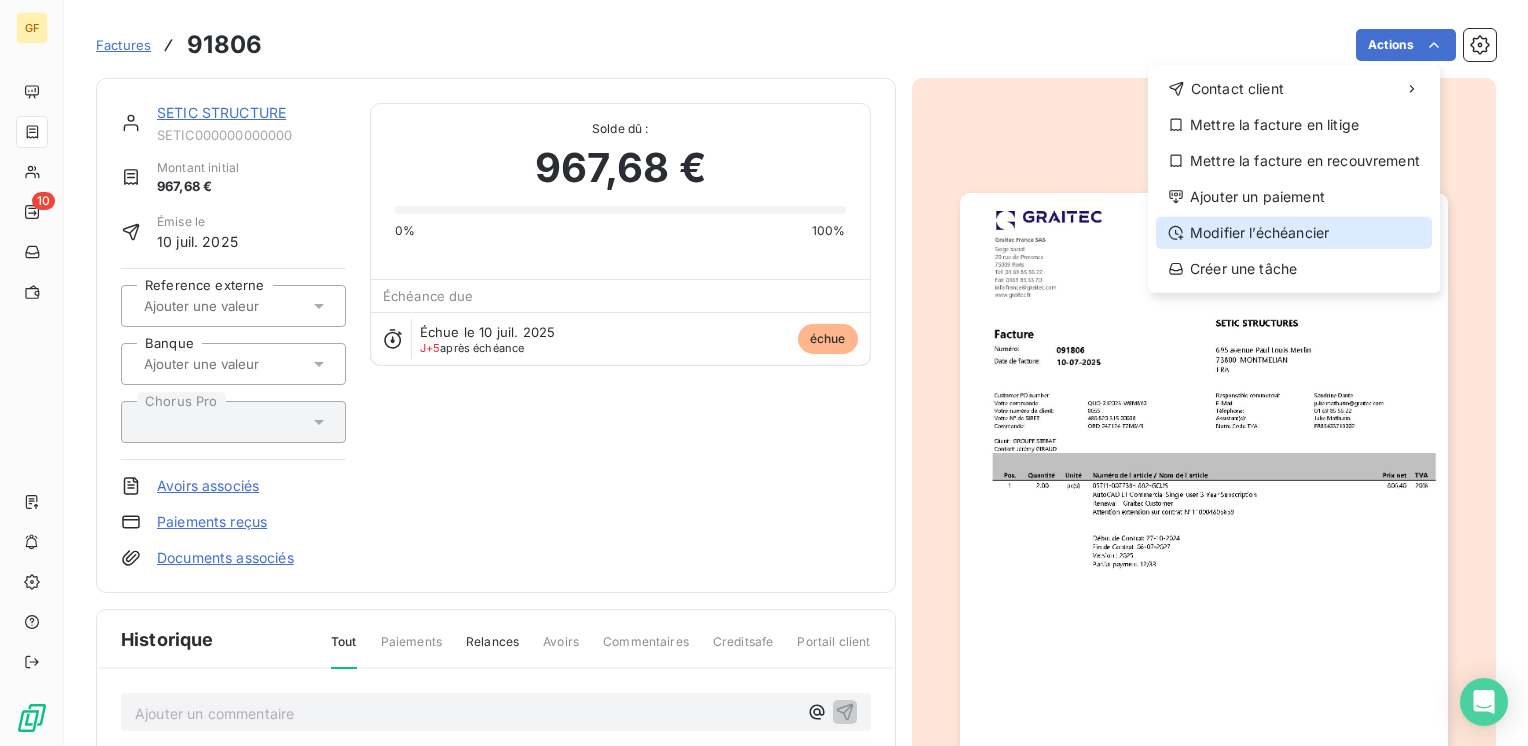 click on "Modifier l’échéancier" at bounding box center [1294, 233] 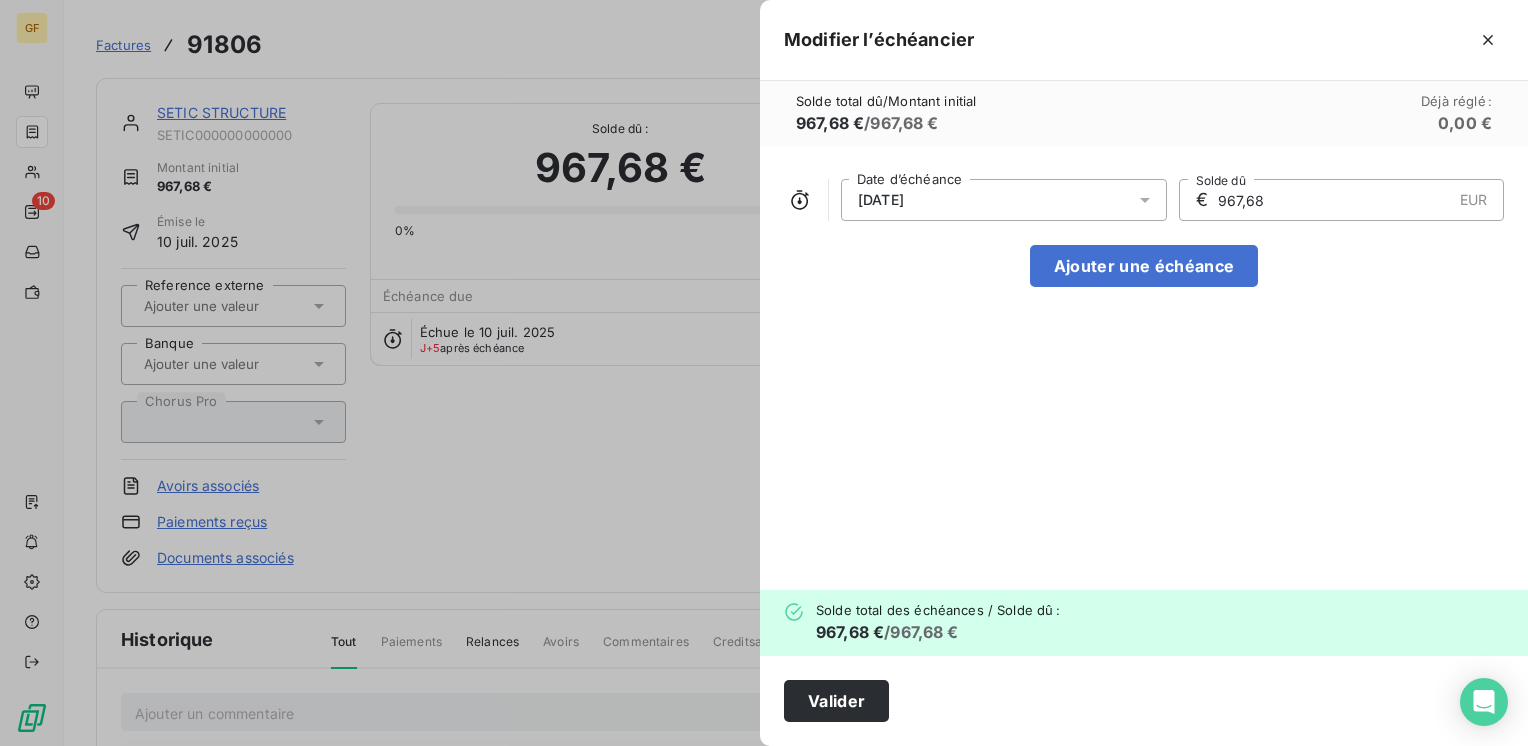 click 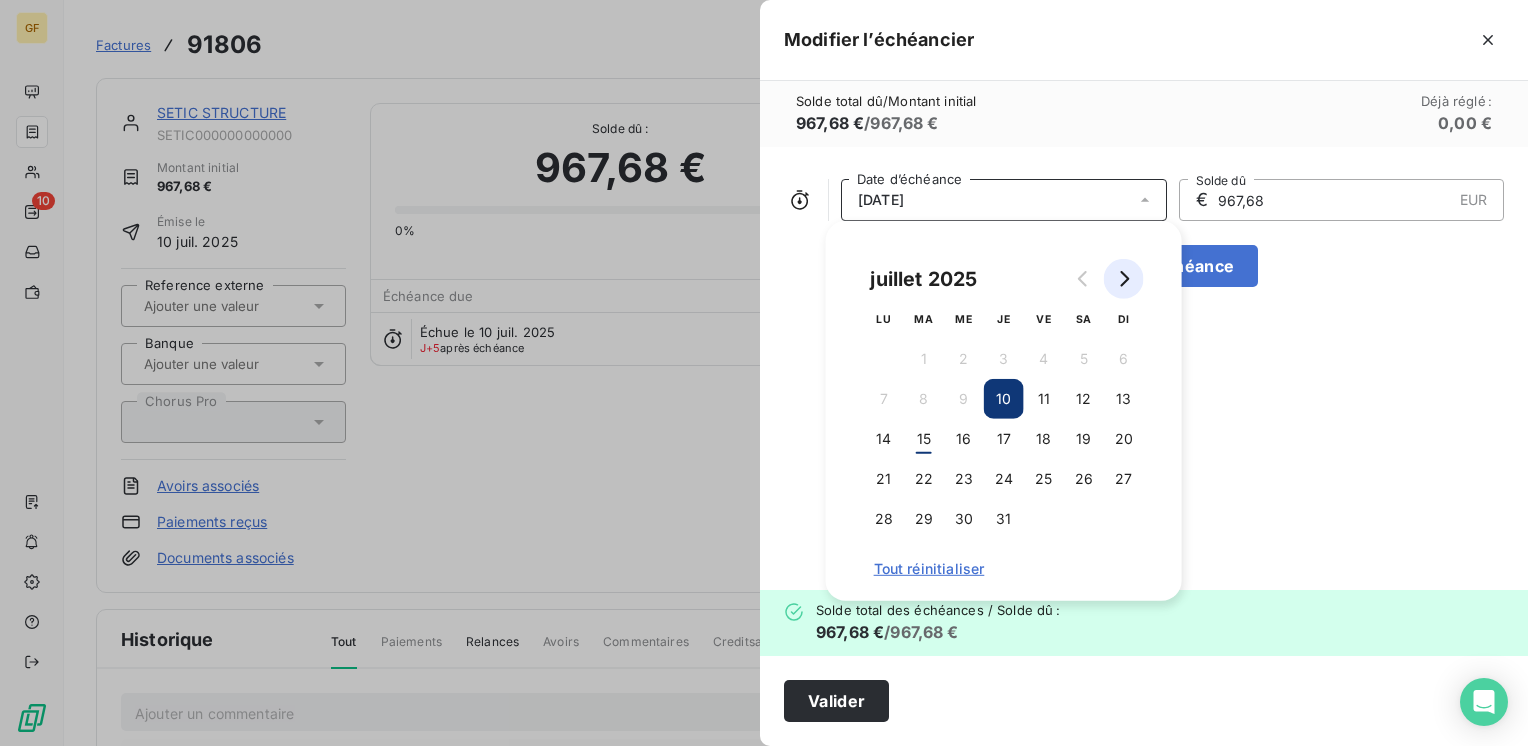 click 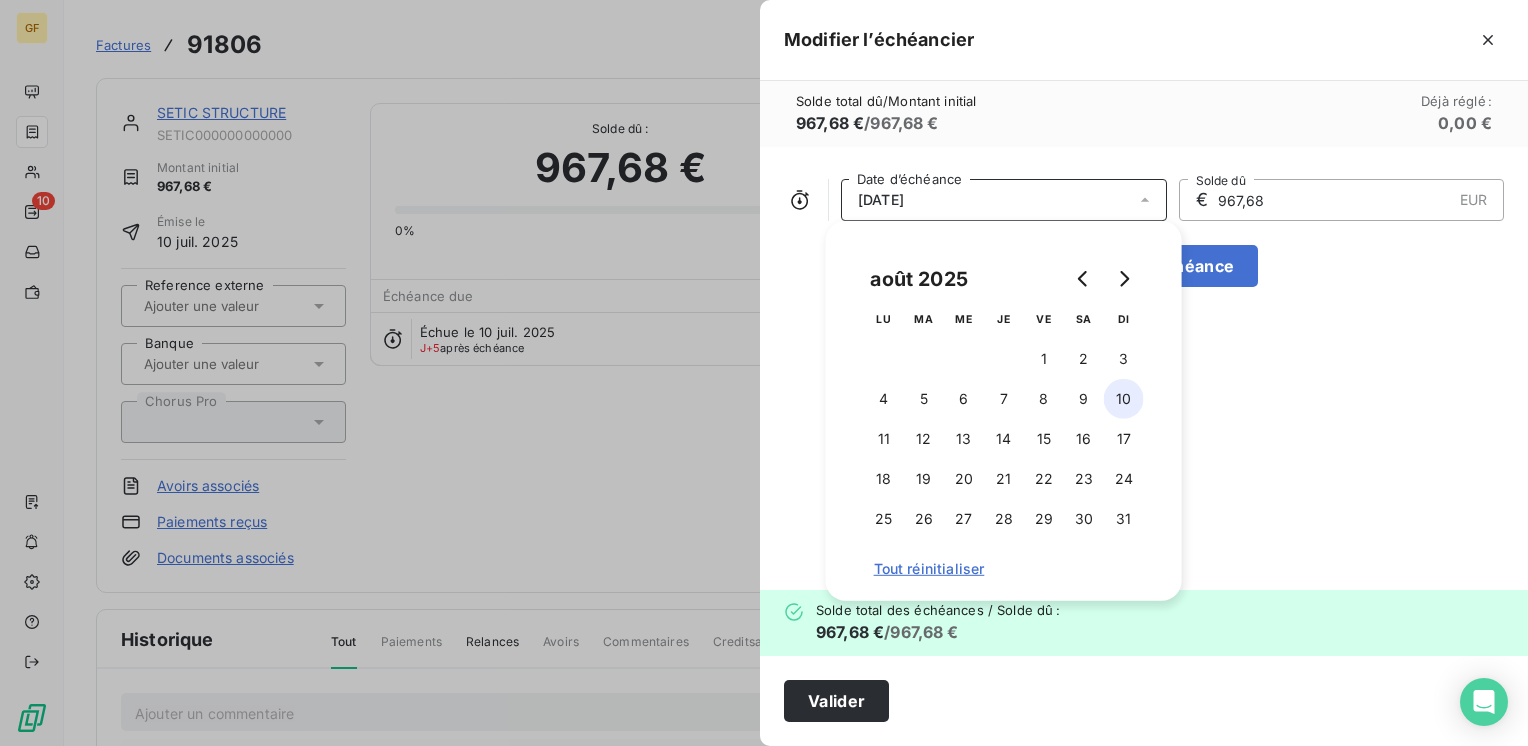 click on "10" at bounding box center (1124, 399) 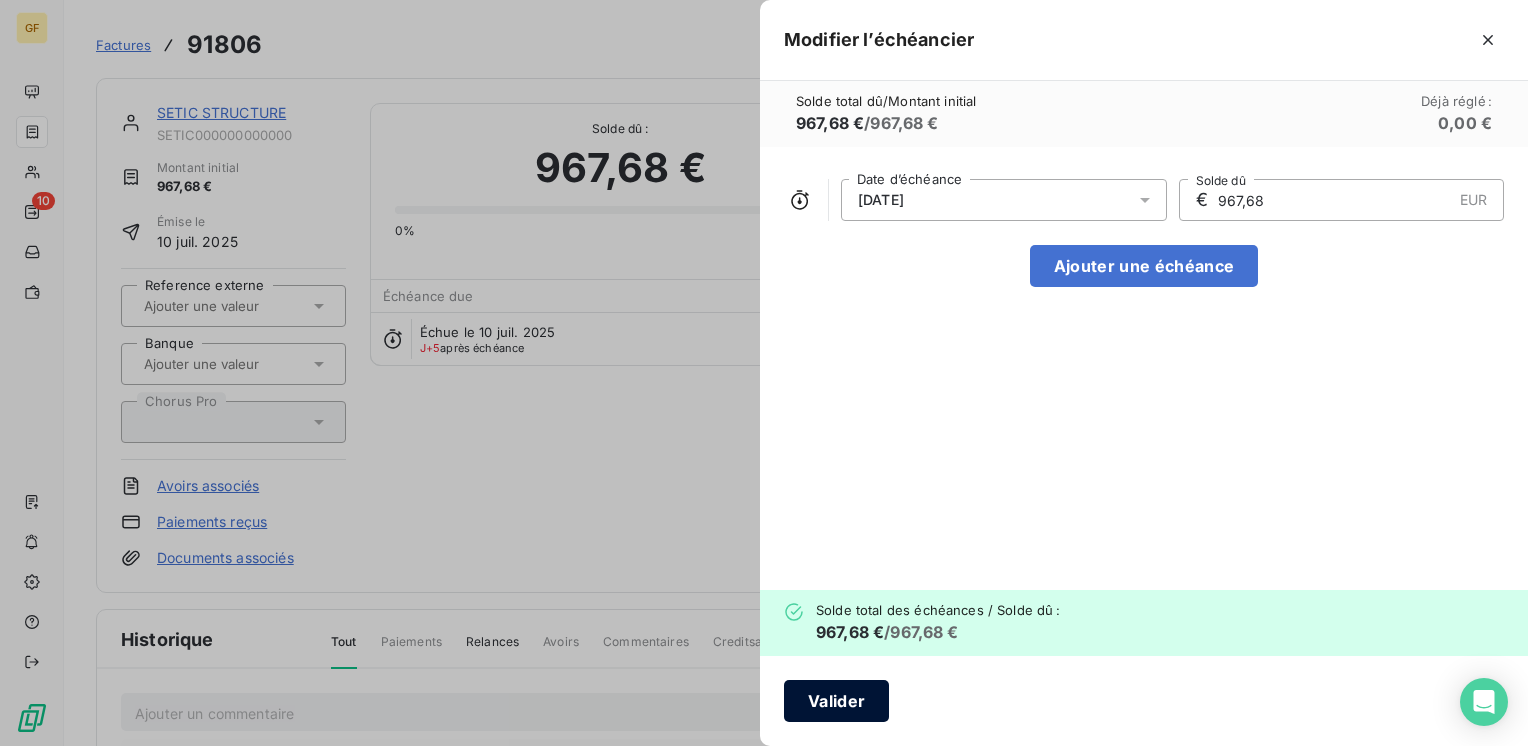 click on "Valider" at bounding box center (836, 701) 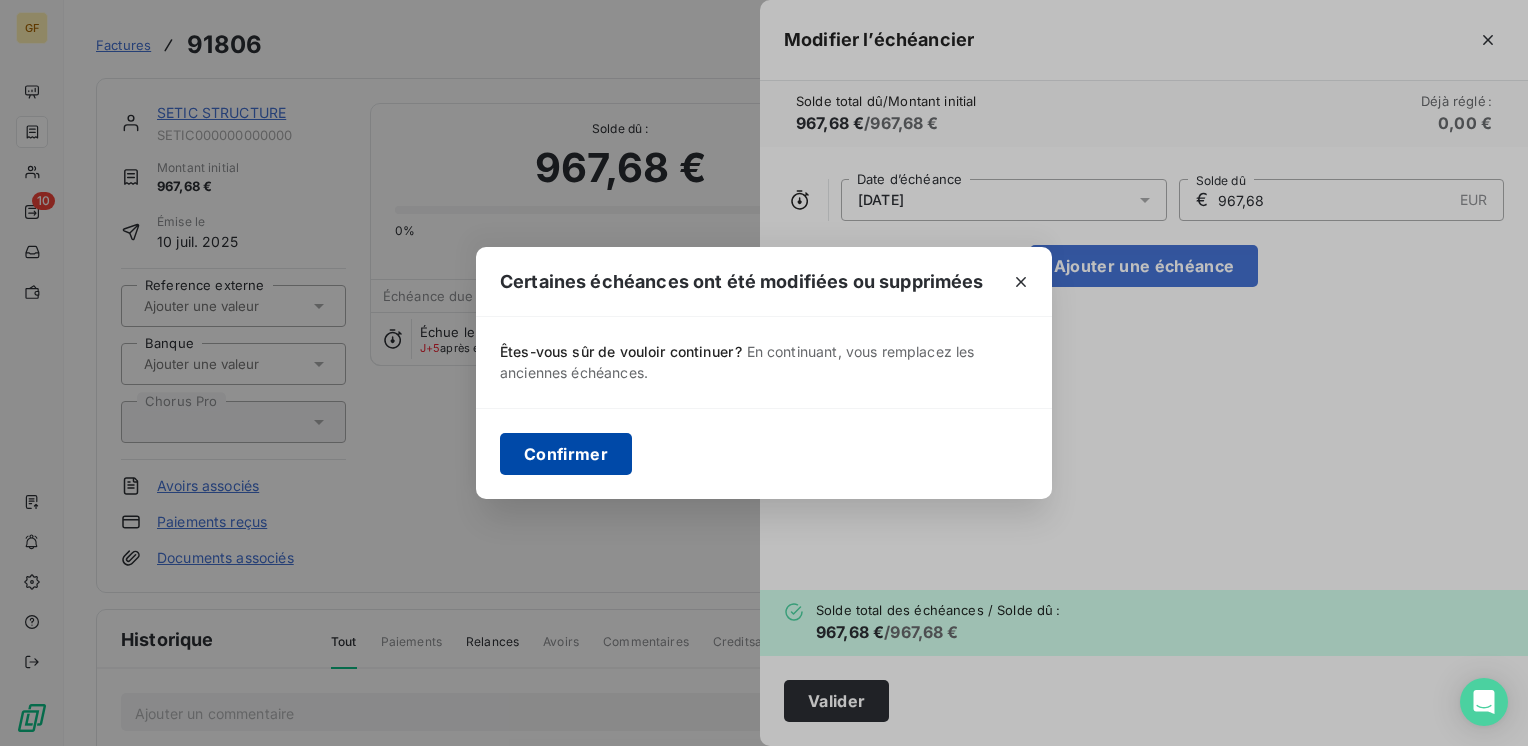 click on "Confirmer" at bounding box center [566, 454] 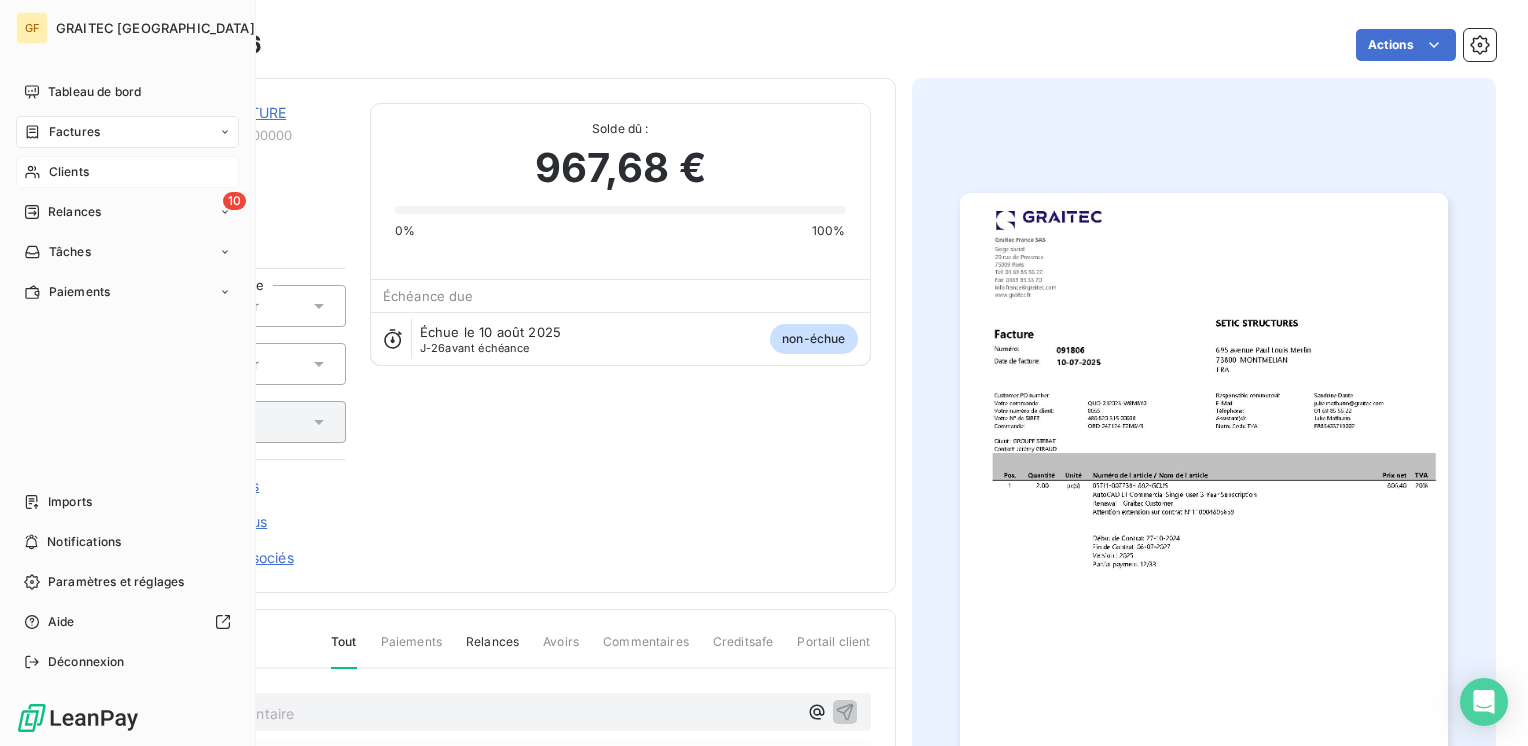 click on "Clients" at bounding box center (69, 172) 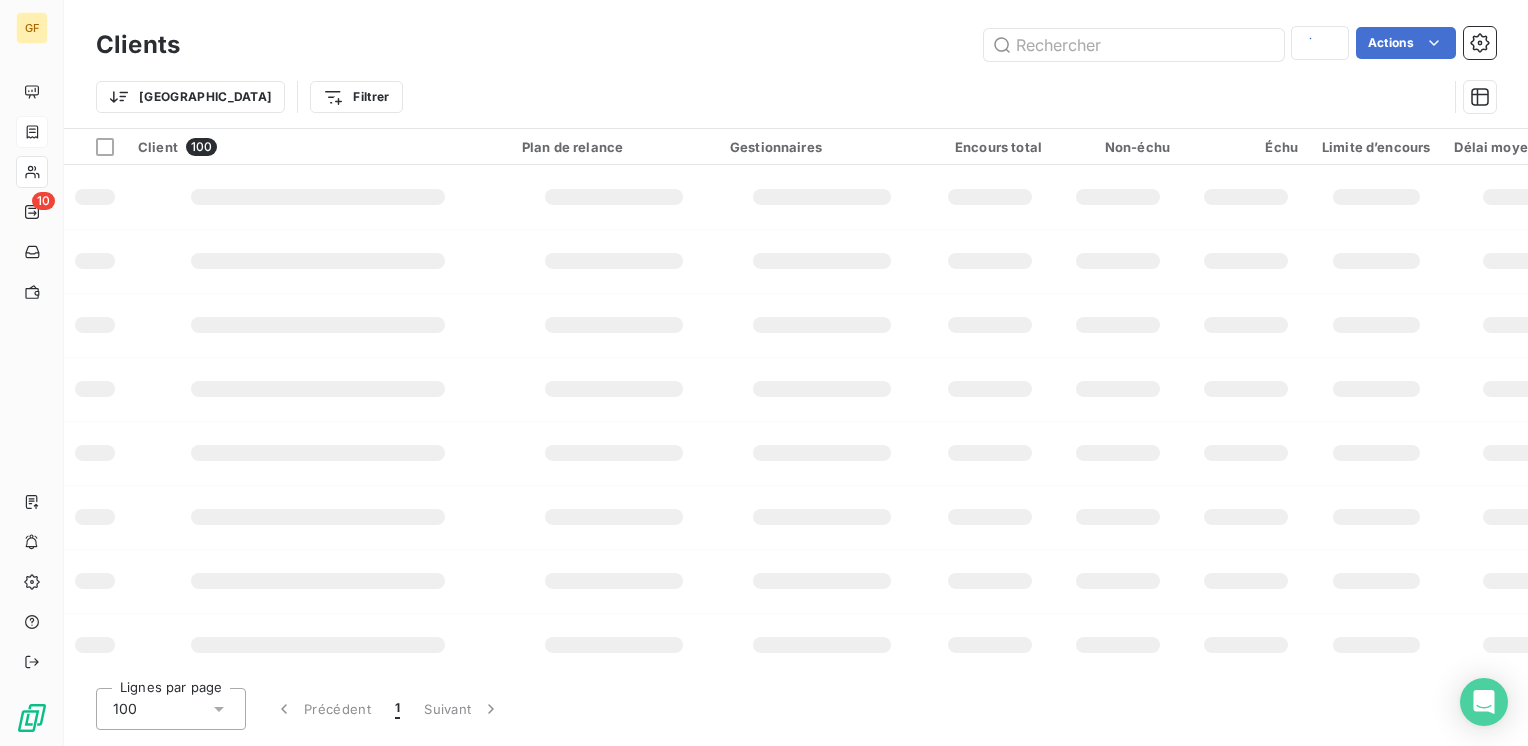 type on "tannacher" 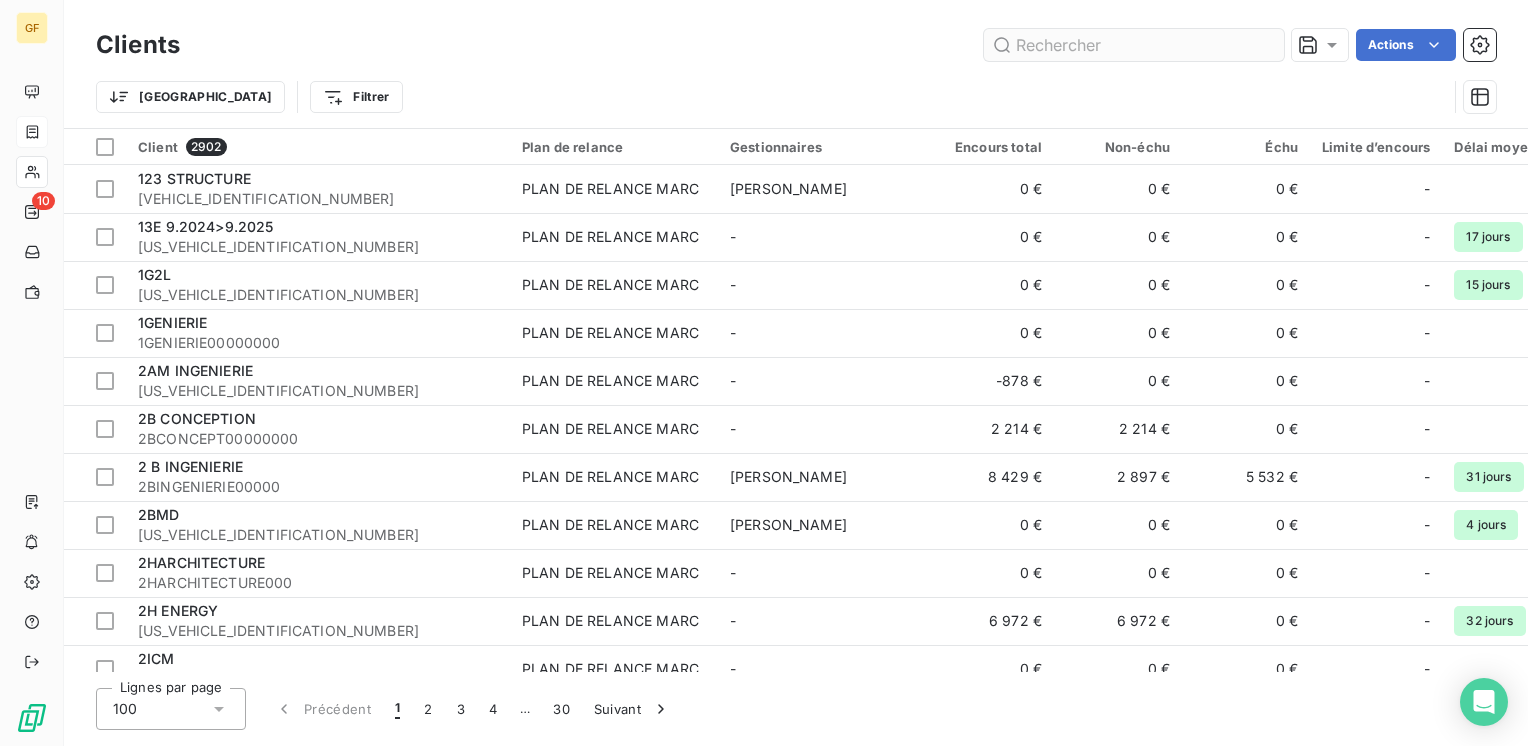 click at bounding box center [1134, 45] 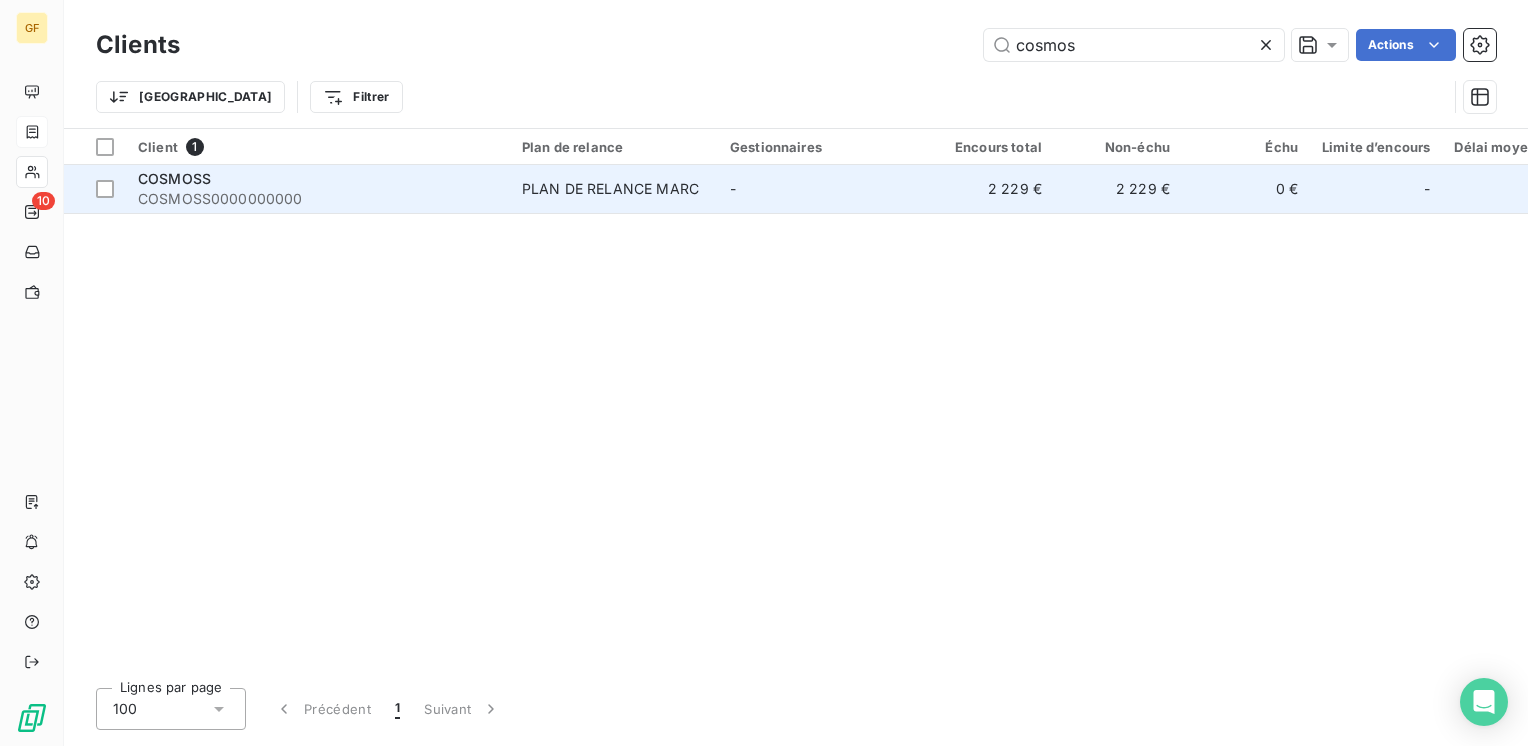 type on "cosmos" 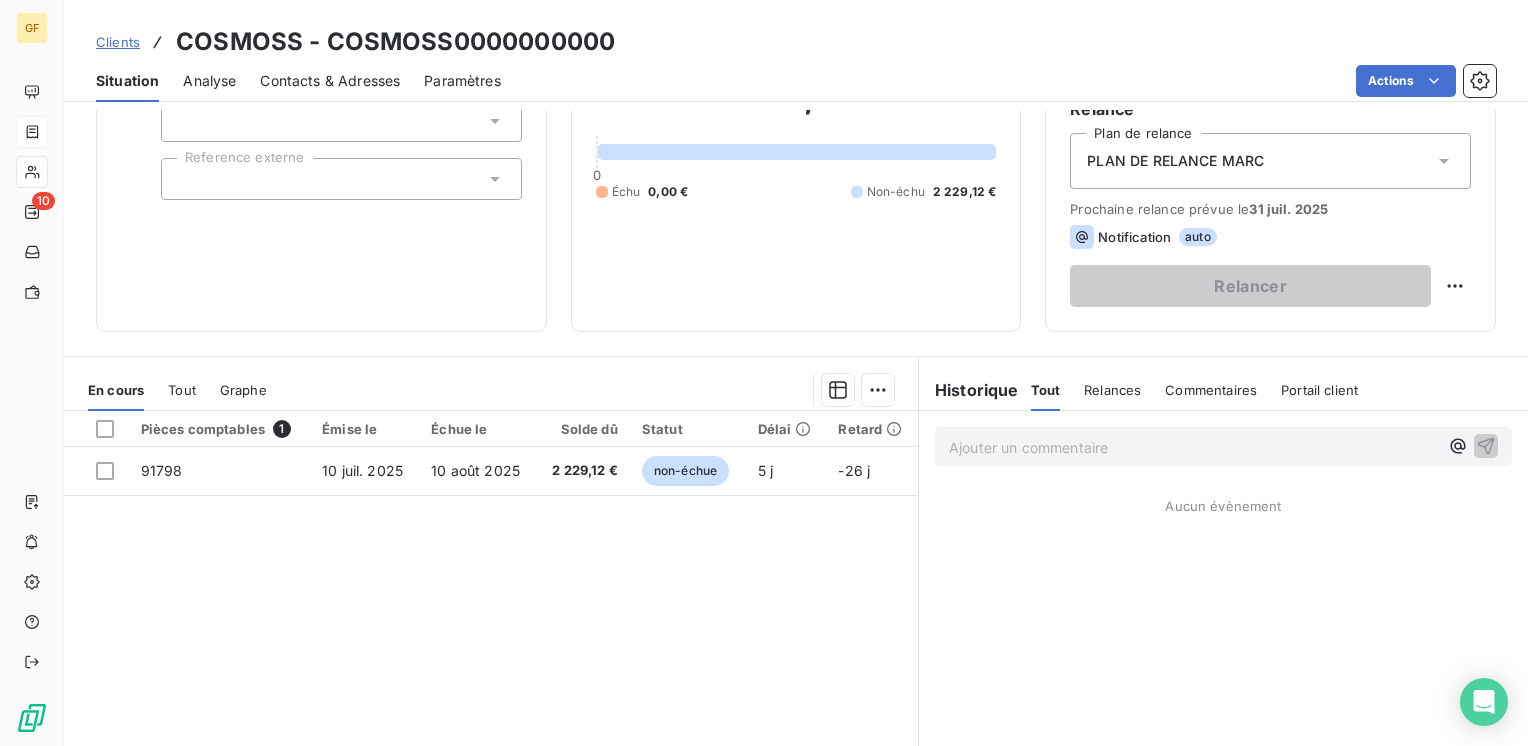 scroll, scrollTop: 0, scrollLeft: 0, axis: both 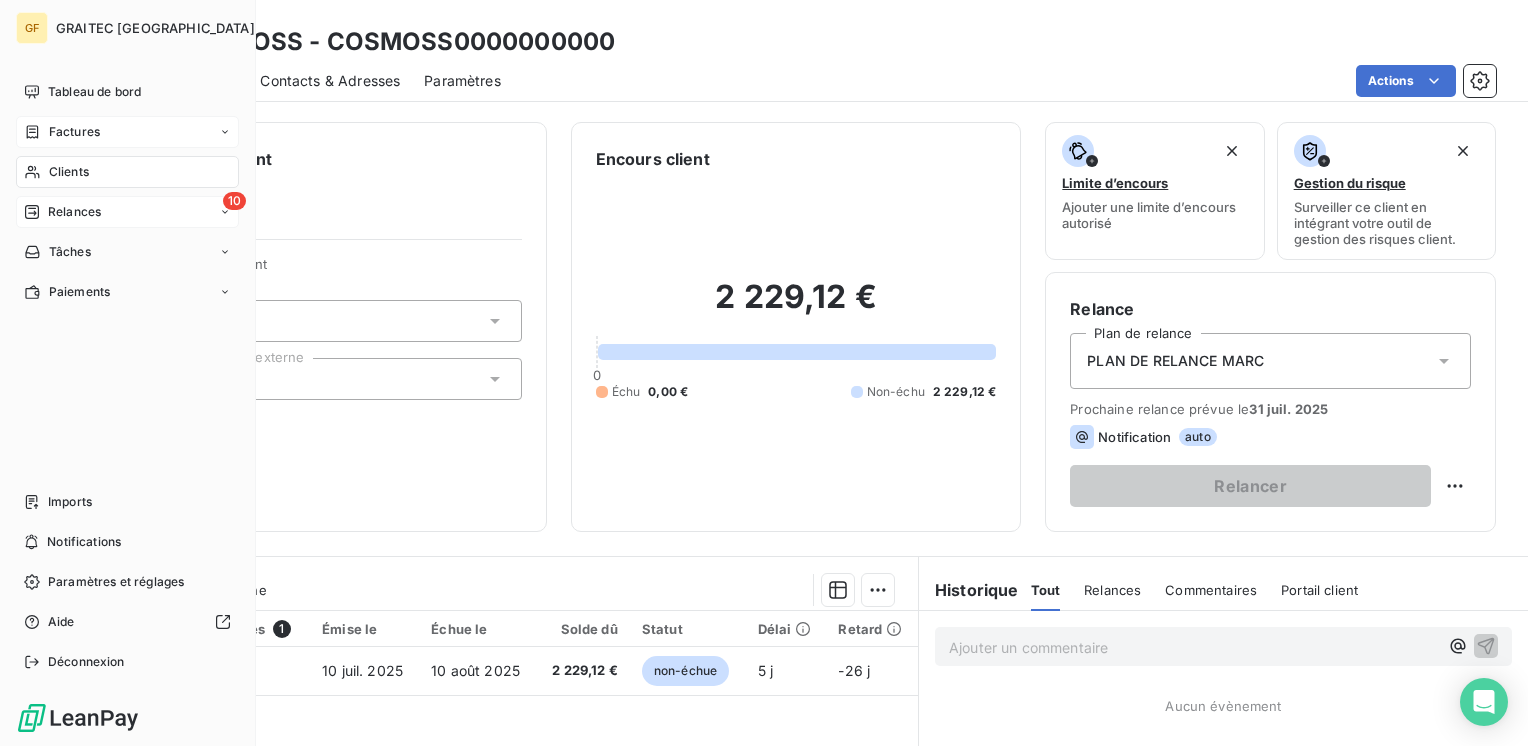 click on "Relances" at bounding box center [74, 212] 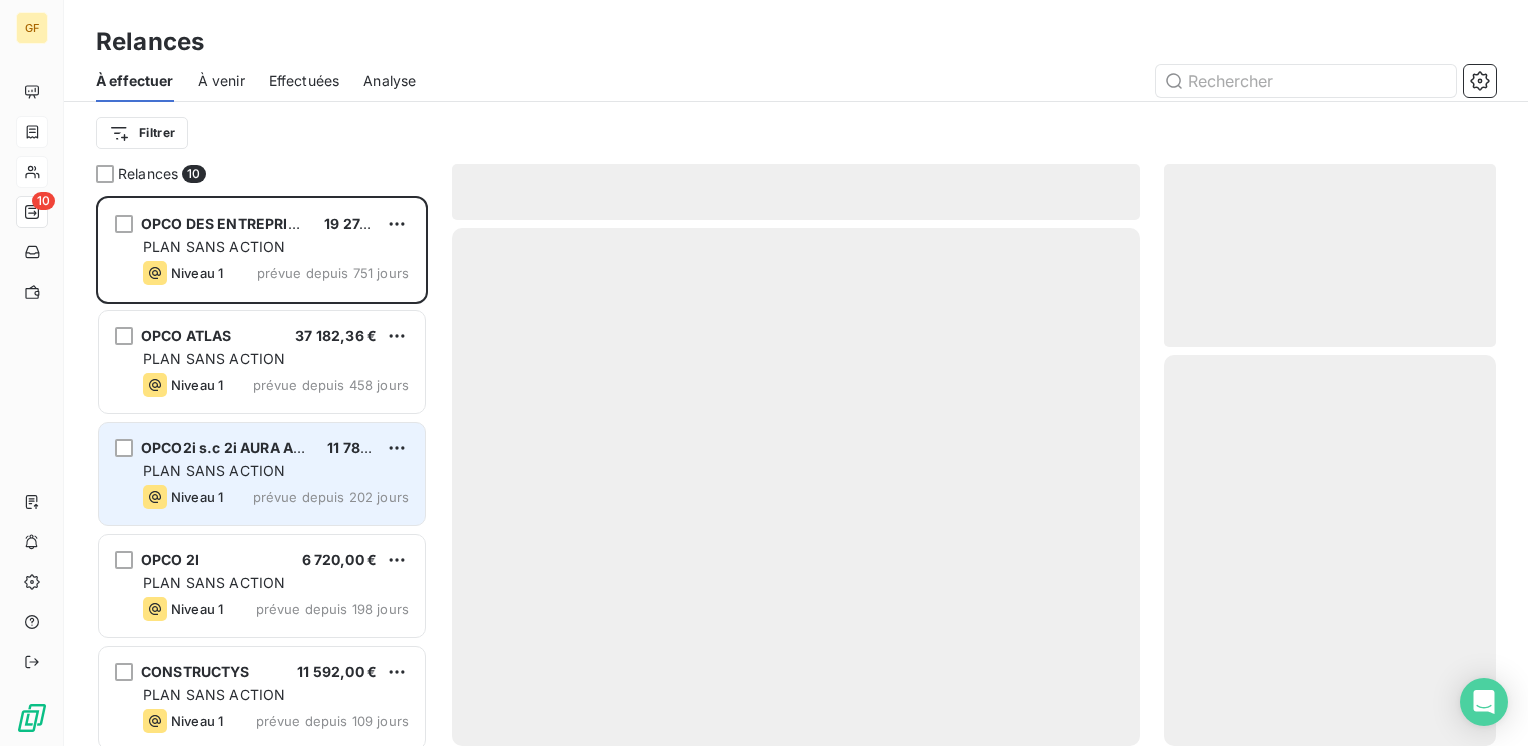 scroll, scrollTop: 16, scrollLeft: 16, axis: both 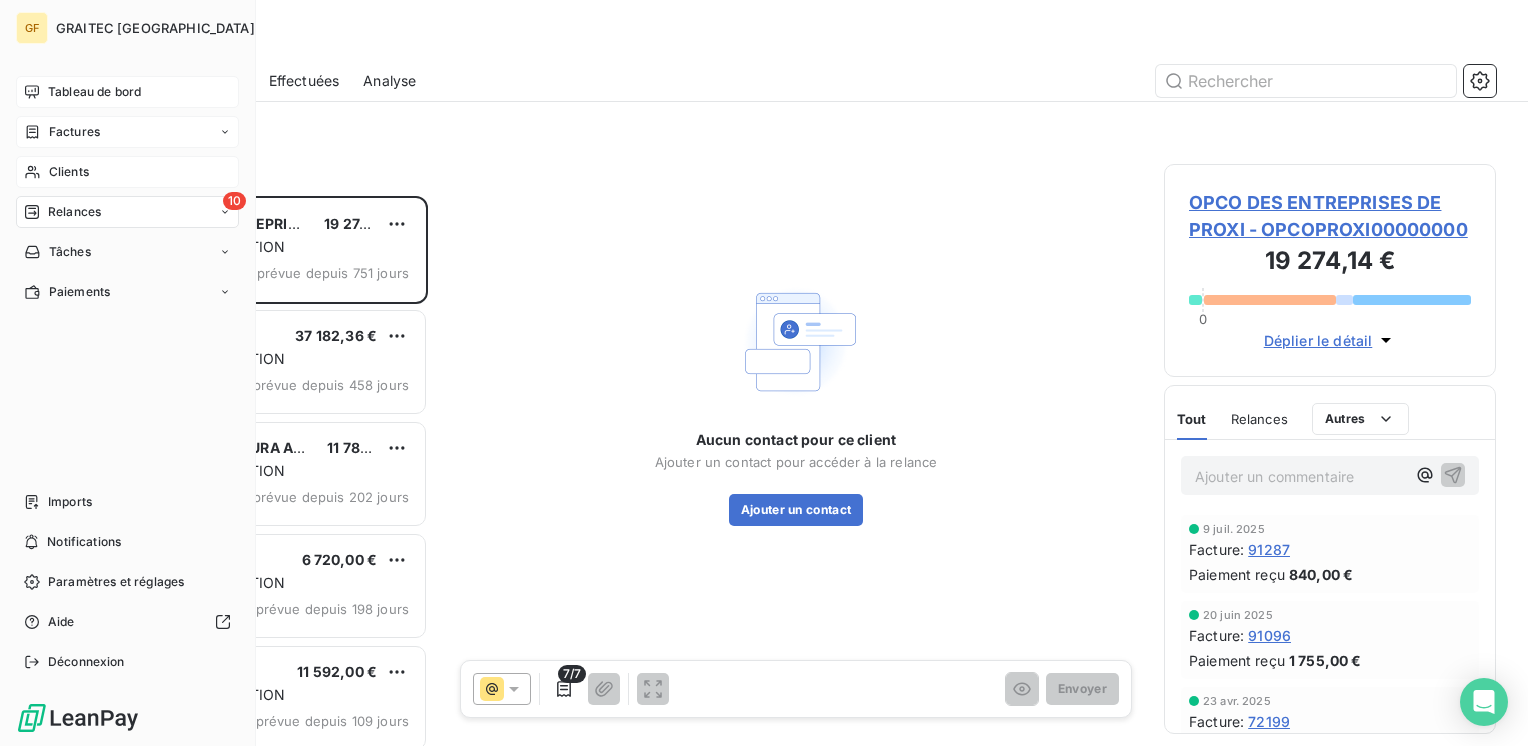 click on "Tableau de bord" at bounding box center [94, 92] 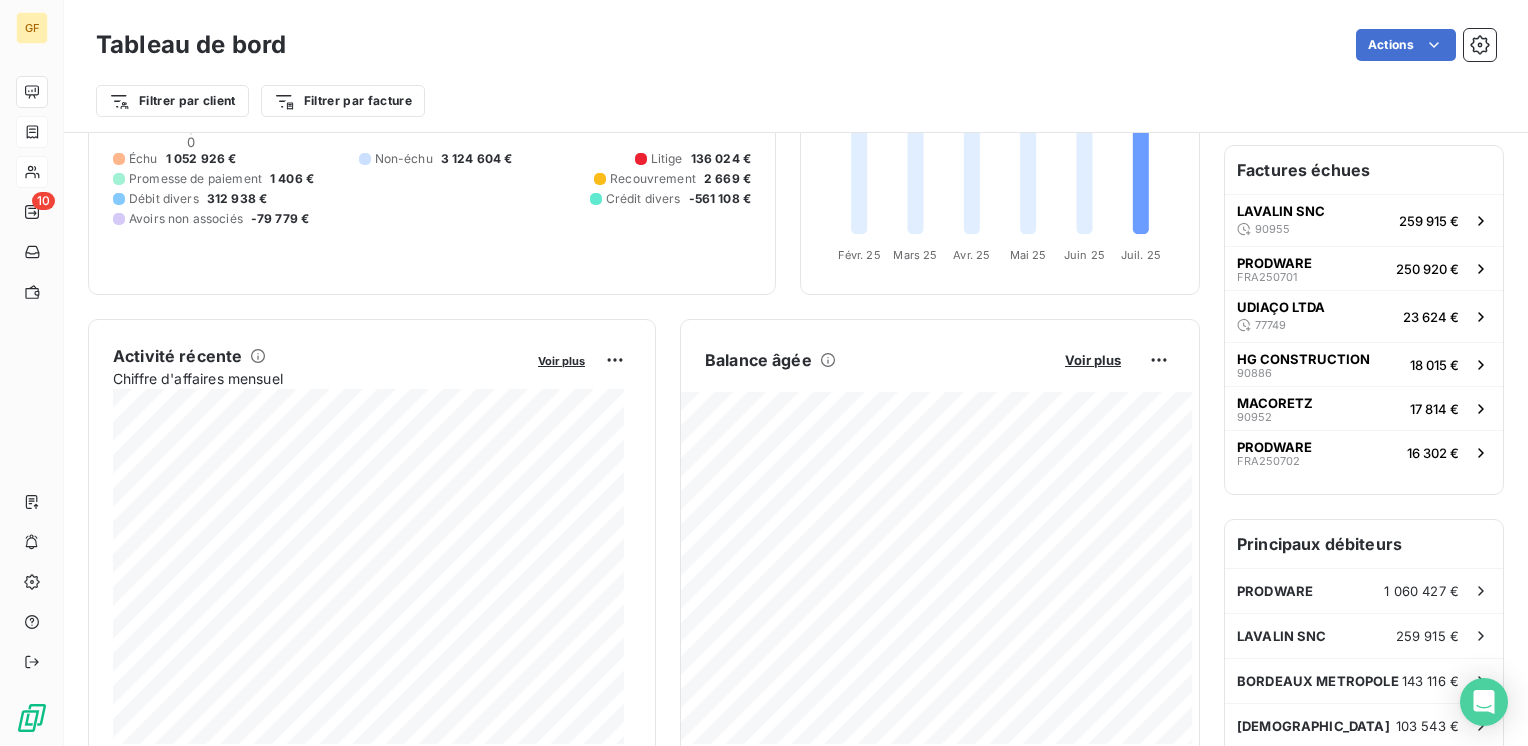 scroll, scrollTop: 300, scrollLeft: 0, axis: vertical 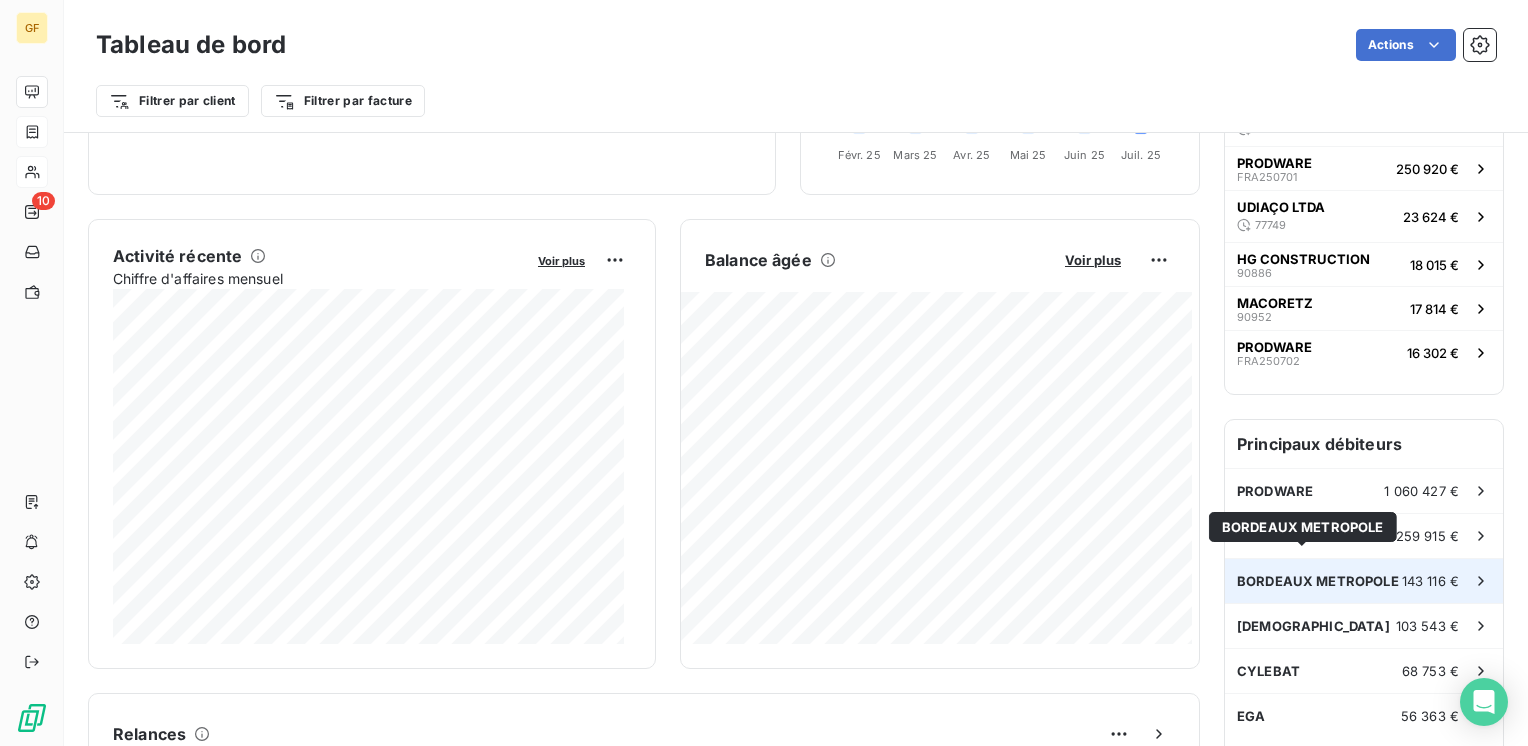 click on "BORDEAUX METROPOLE" at bounding box center [1318, 581] 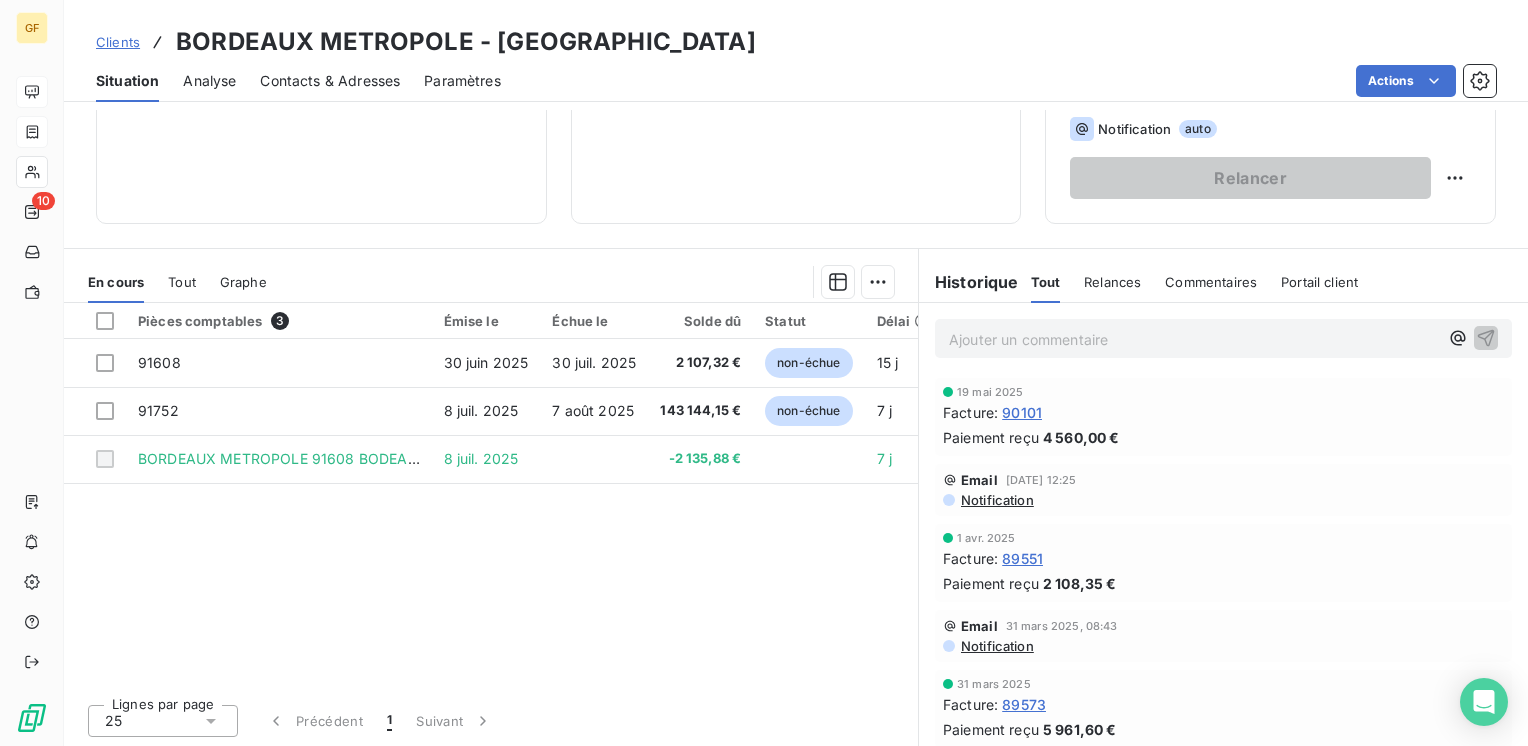 scroll, scrollTop: 0, scrollLeft: 0, axis: both 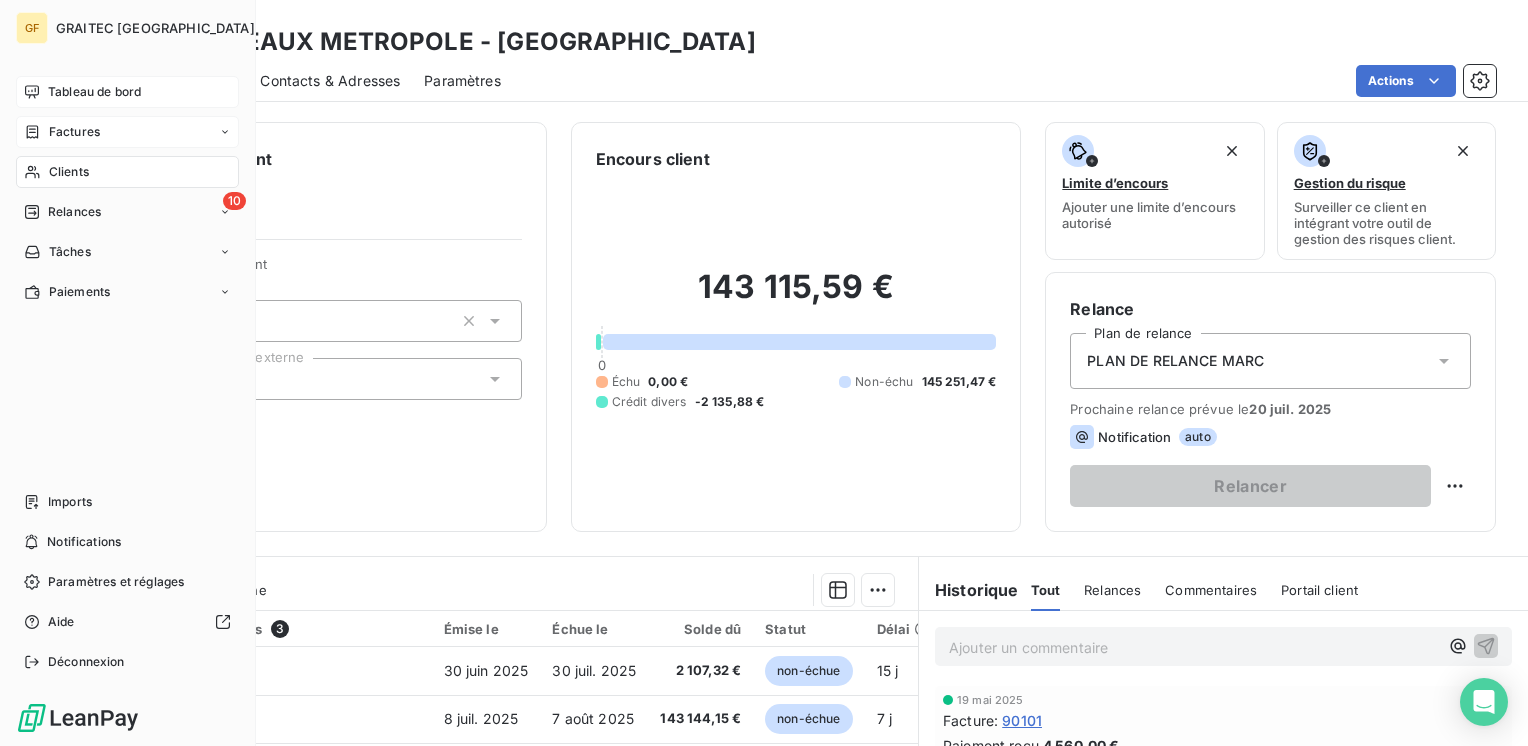 click on "Tableau de bord" at bounding box center [94, 92] 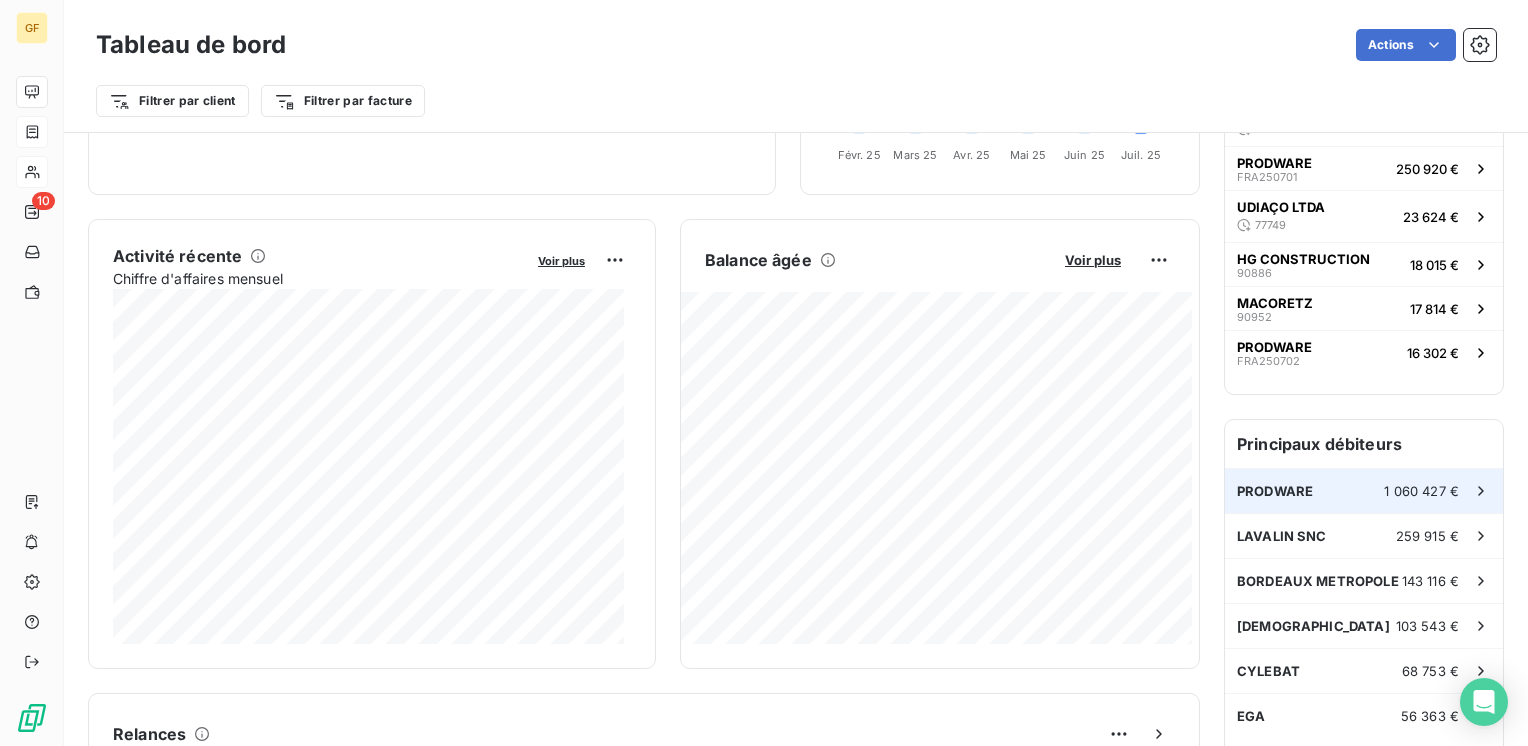 scroll, scrollTop: 400, scrollLeft: 0, axis: vertical 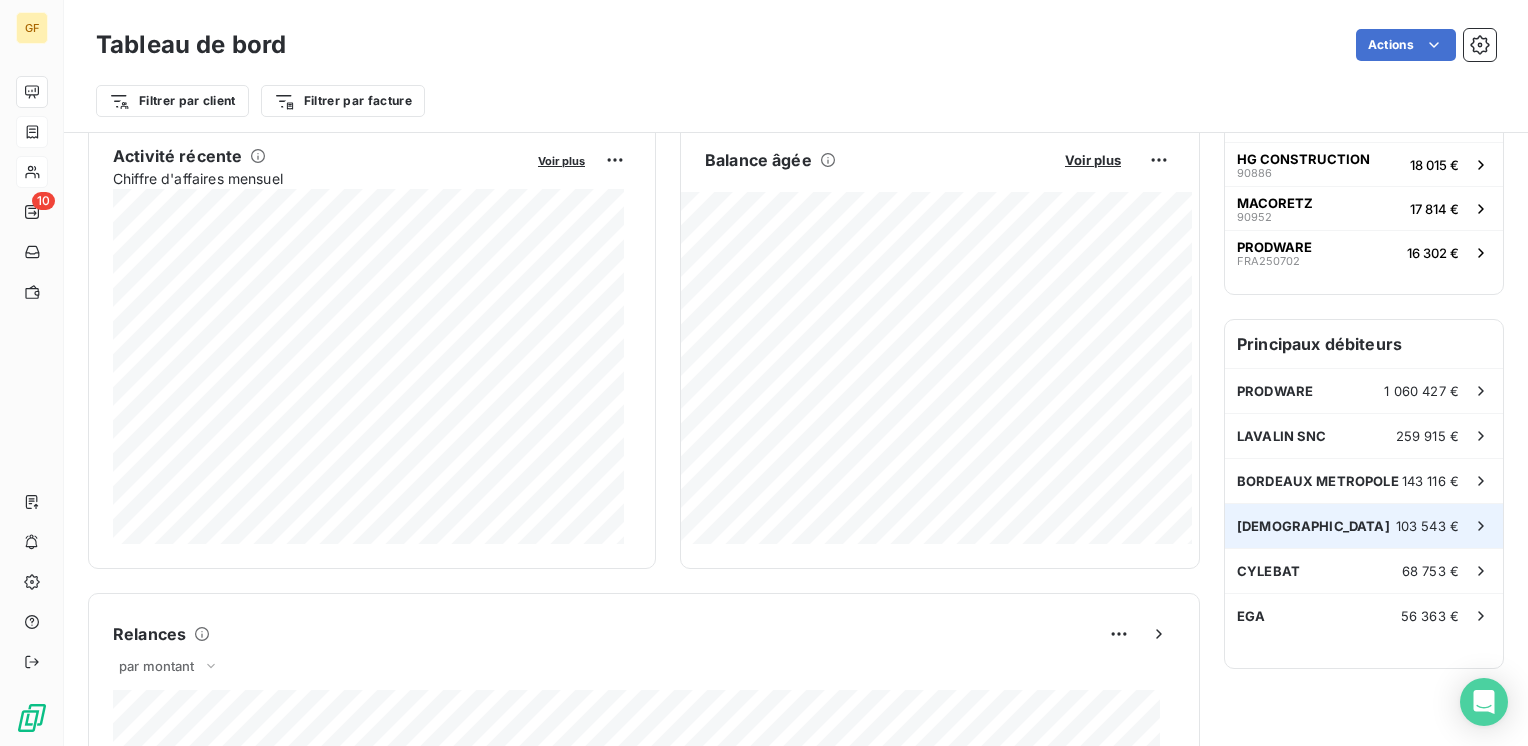 click on "AREVA 103 543 €" at bounding box center (1364, 526) 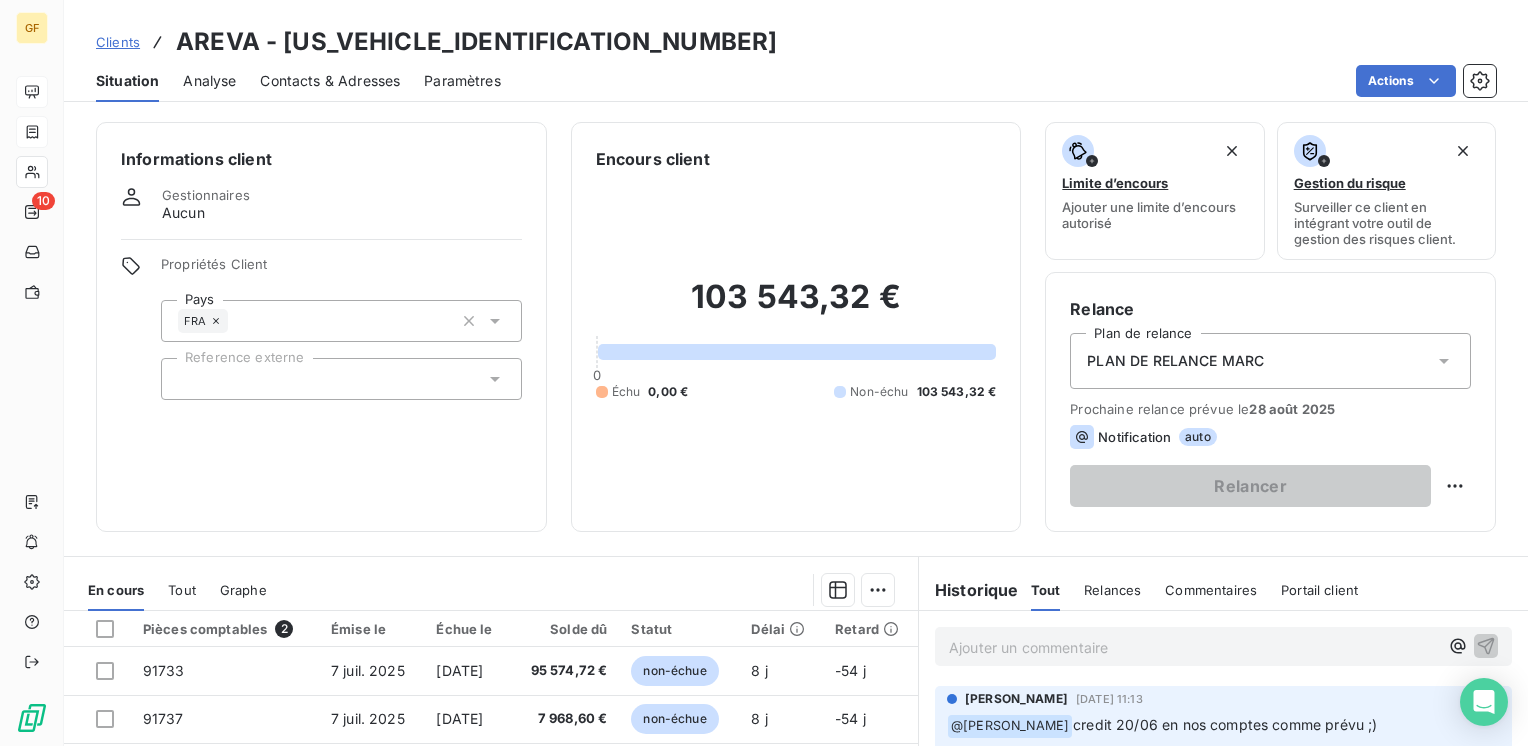 scroll, scrollTop: 100, scrollLeft: 0, axis: vertical 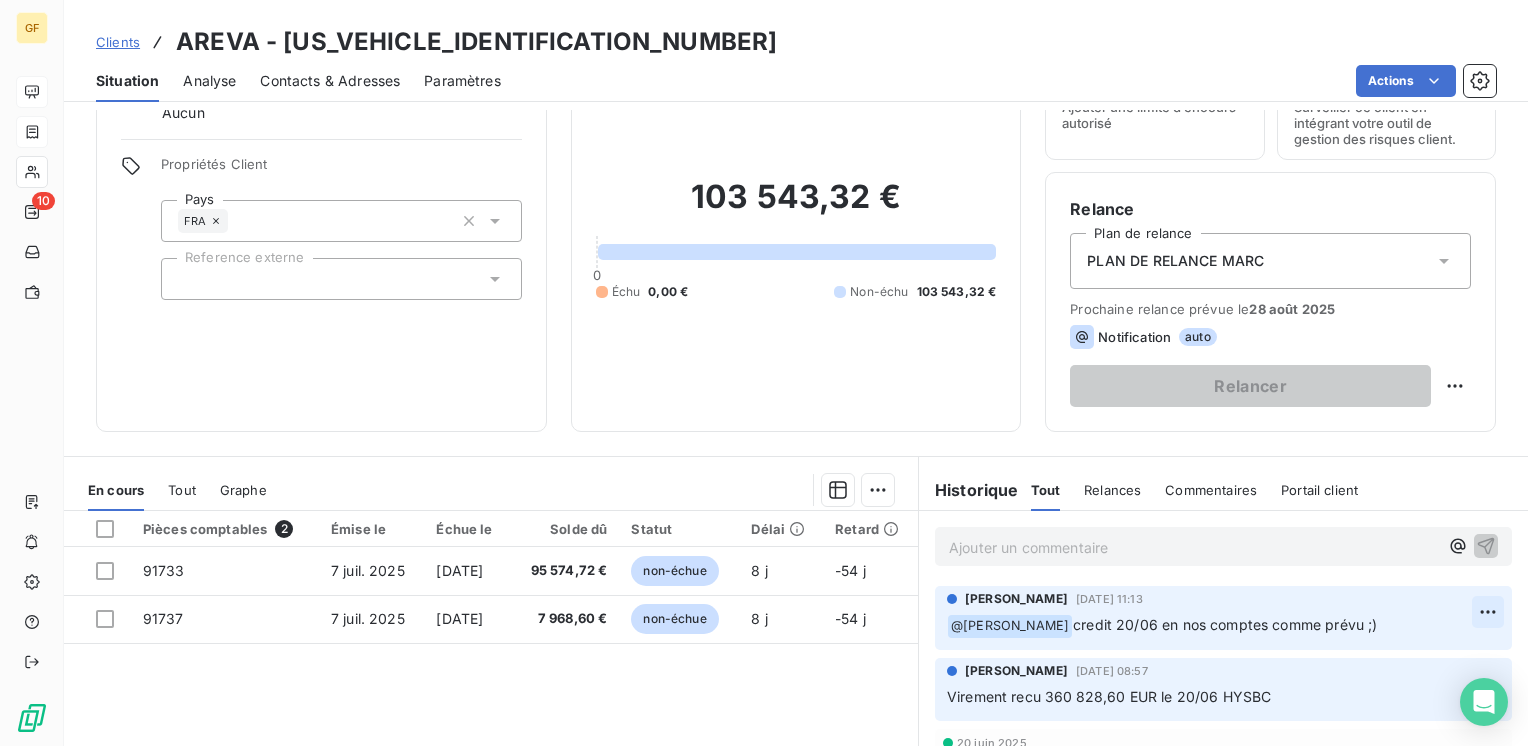 click on "GF 10 Clients AREVA - [US_VEHICLE_IDENTIFICATION_NUMBER] Situation Analyse Contacts & Adresses Paramètres Actions Informations client Gestionnaires Aucun Propriétés Client Pays FRA Reference externe Encours client   103 543,32 € 0 Échu 0,00 € Non-échu 103 543,32 €     Limite d’encours Ajouter une limite d’encours autorisé Gestion du risque Surveiller ce client en intégrant votre outil de gestion des risques client. Relance Plan de relance PLAN DE RELANCE [PERSON_NAME] relance prévue le  [DATE] Notification auto Relancer En cours Tout Graphe Pièces comptables 2 Émise le Échue le Solde dû Statut Délai   Retard   91733 [DATE] [DATE] 95 574,72 € non-échue 8 j -54 j 91737 [DATE] [DATE] 7 968,60 € non-échue 8 j -54 j Lignes par page 25 Précédent 1 Suivant Historique Tout Relances Commentaires Portail client Tout Relances Commentaires Portail client Ajouter un commentaire ﻿ [PERSON_NAME] [DATE] 11:13 ﻿ @ [PERSON_NAME] [PERSON_NAME]" at bounding box center [764, 373] 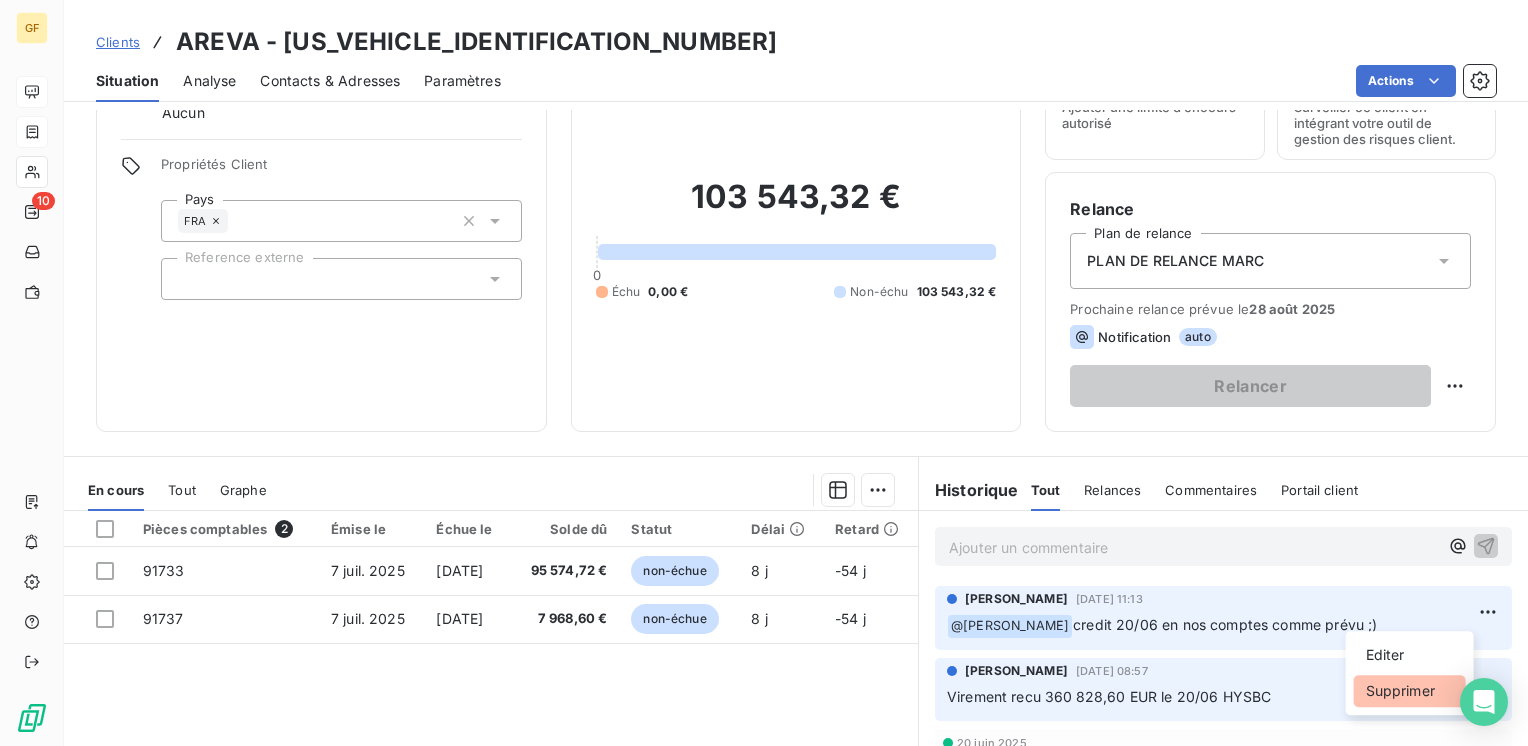 click on "Supprimer" at bounding box center (1410, 691) 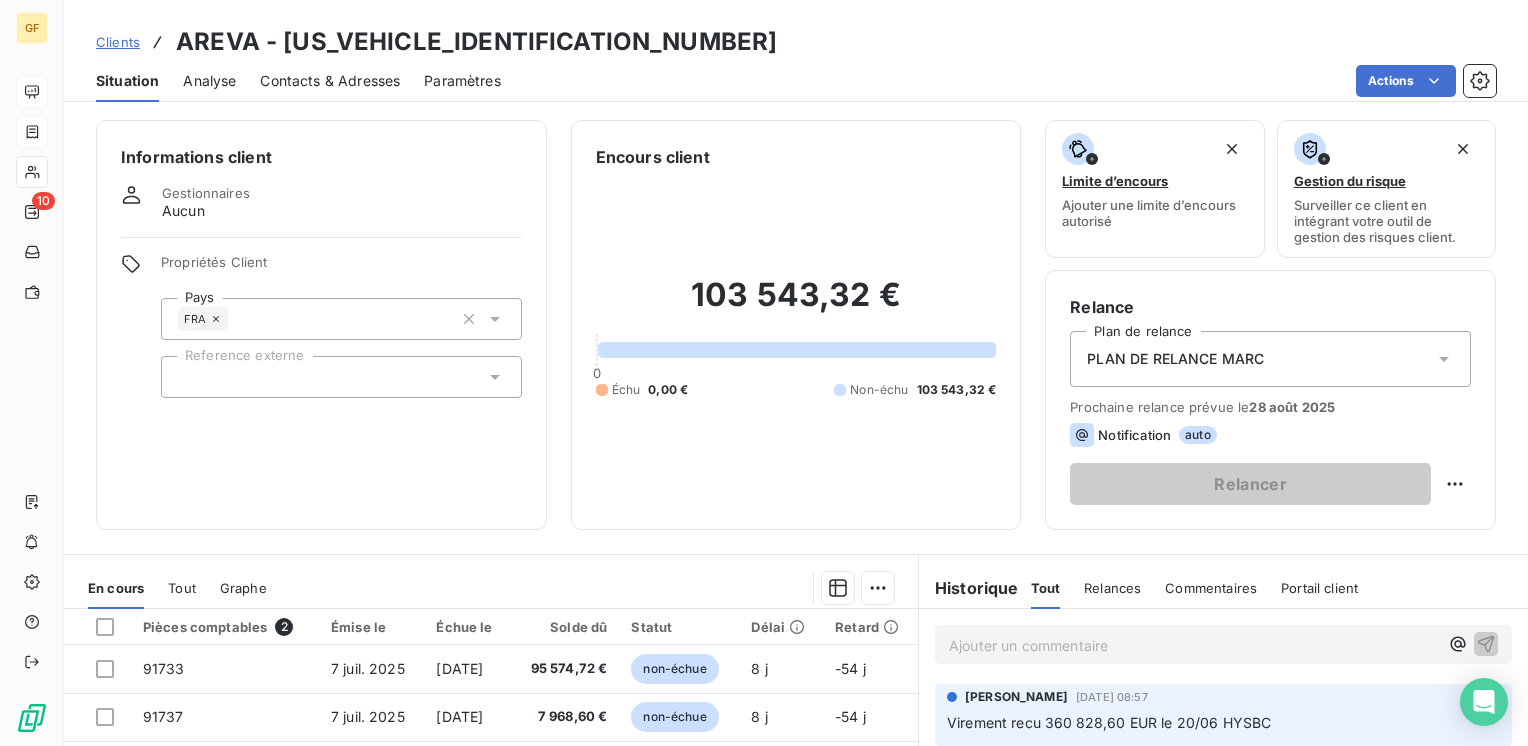scroll, scrollTop: 0, scrollLeft: 0, axis: both 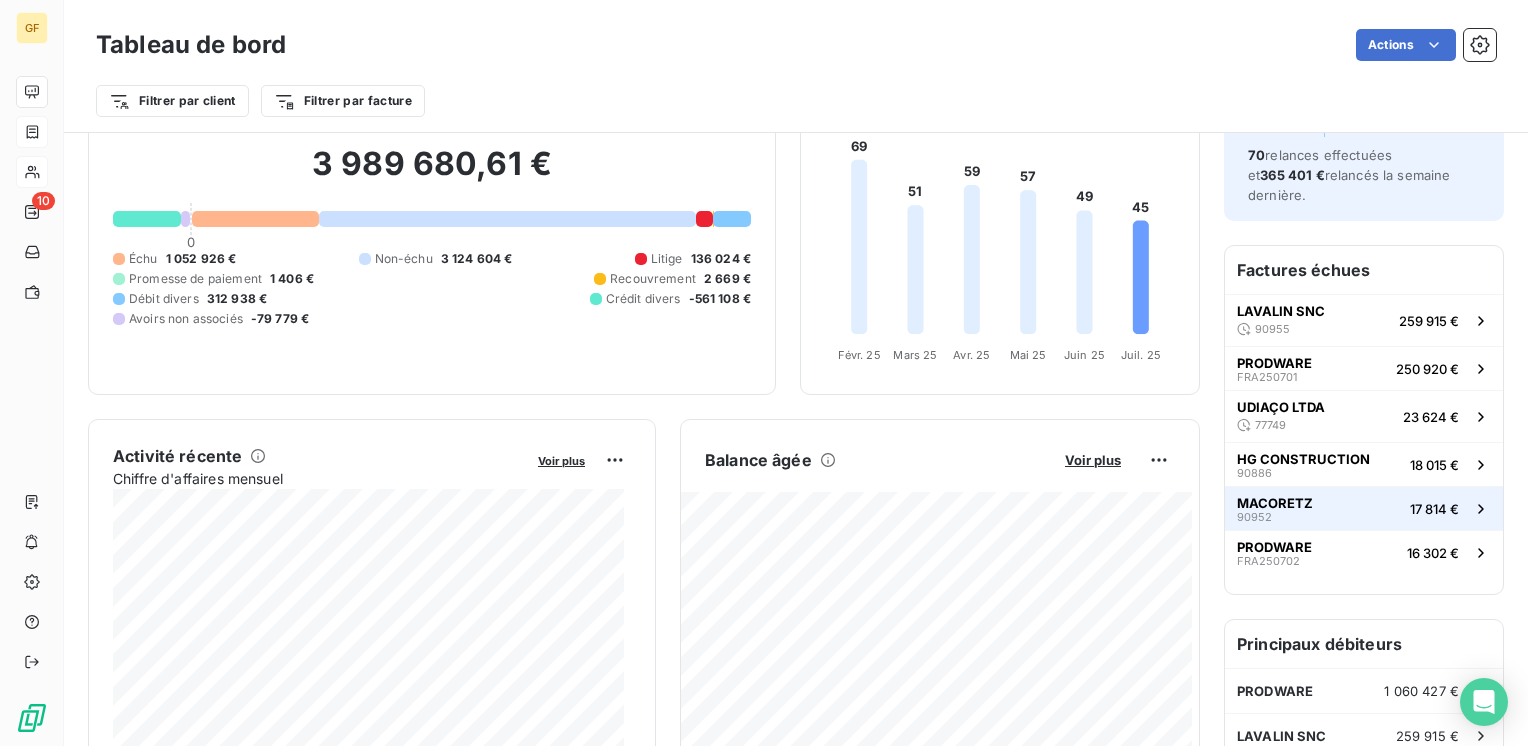 click on "MACORETZ 90952 17 814 €" at bounding box center (1364, 508) 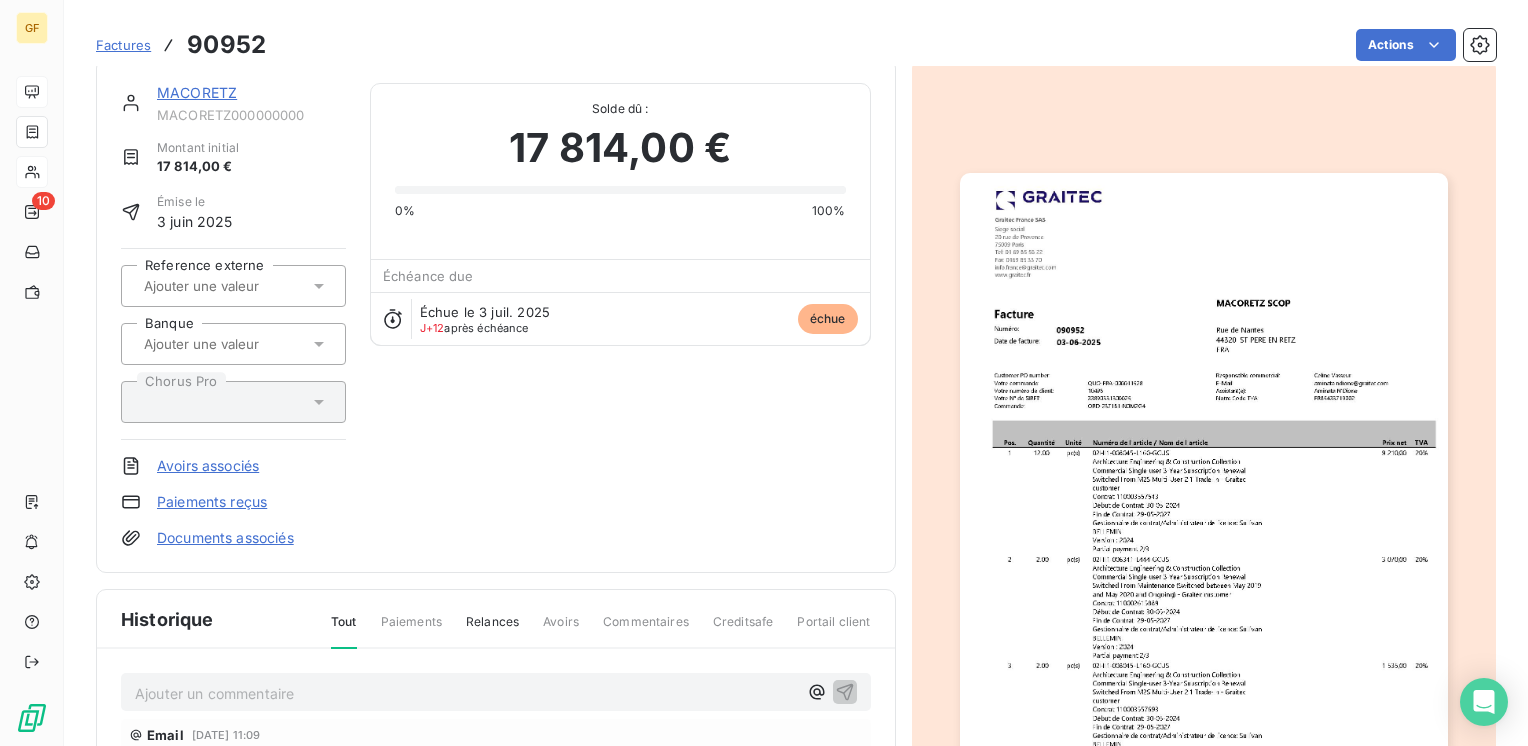 scroll, scrollTop: 0, scrollLeft: 0, axis: both 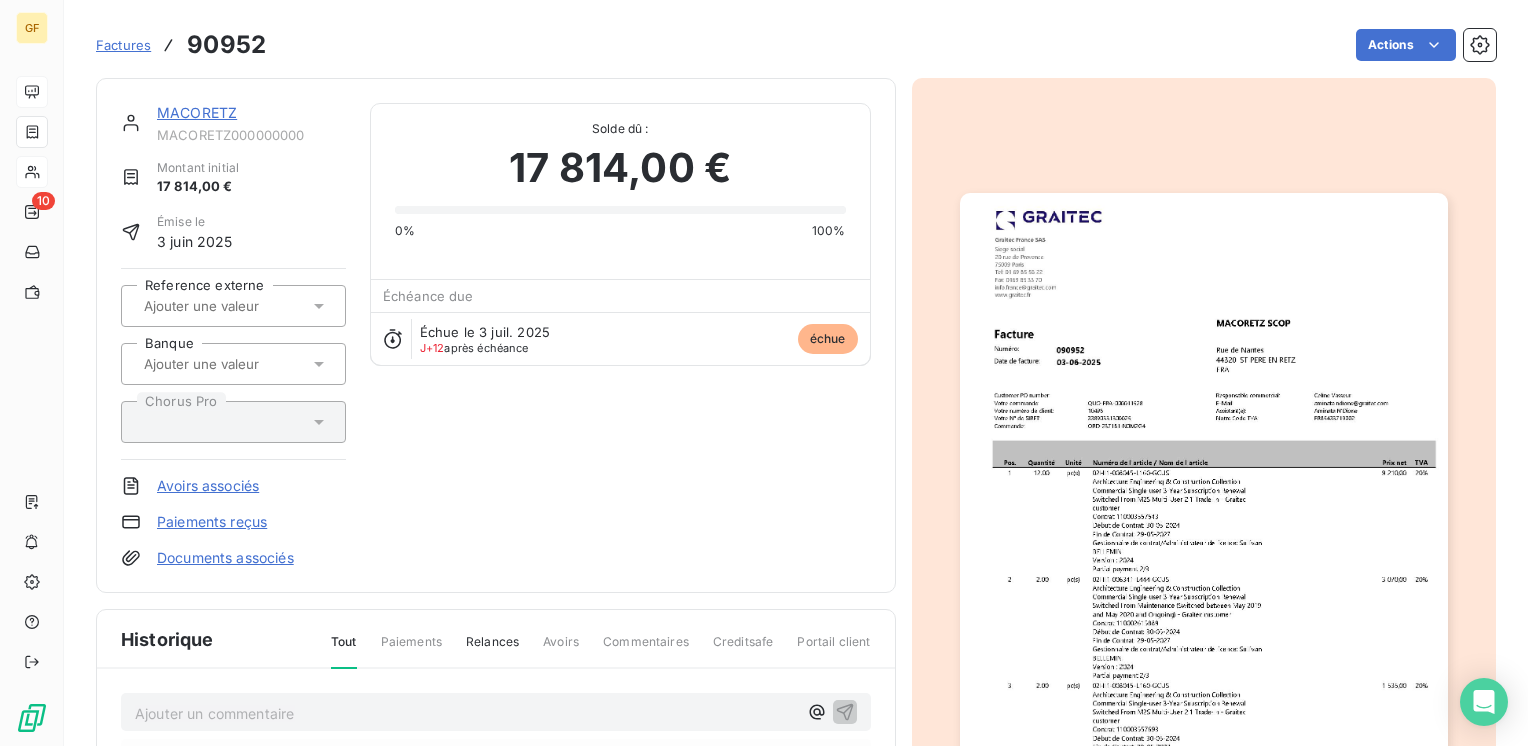 click on "MACORETZ" at bounding box center (197, 112) 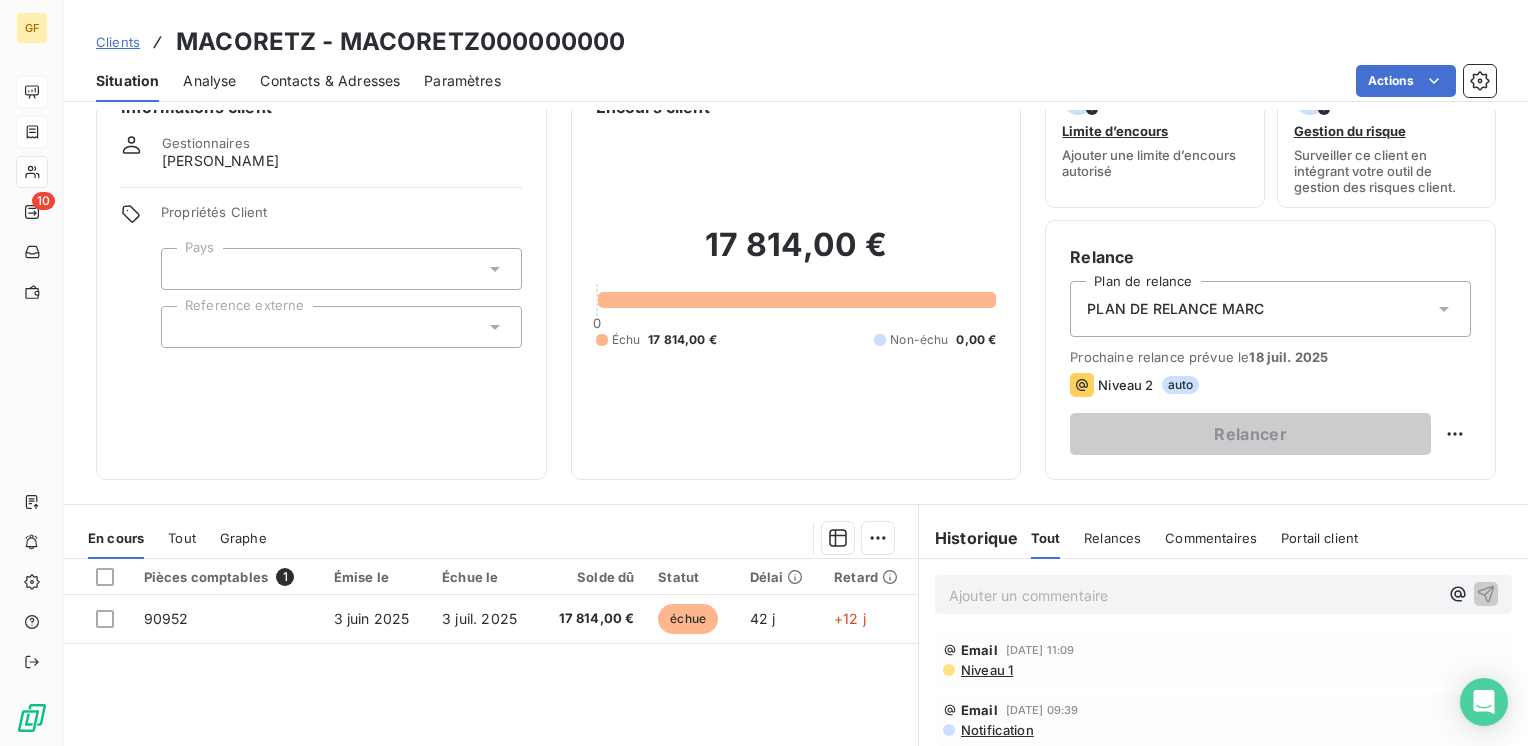scroll, scrollTop: 100, scrollLeft: 0, axis: vertical 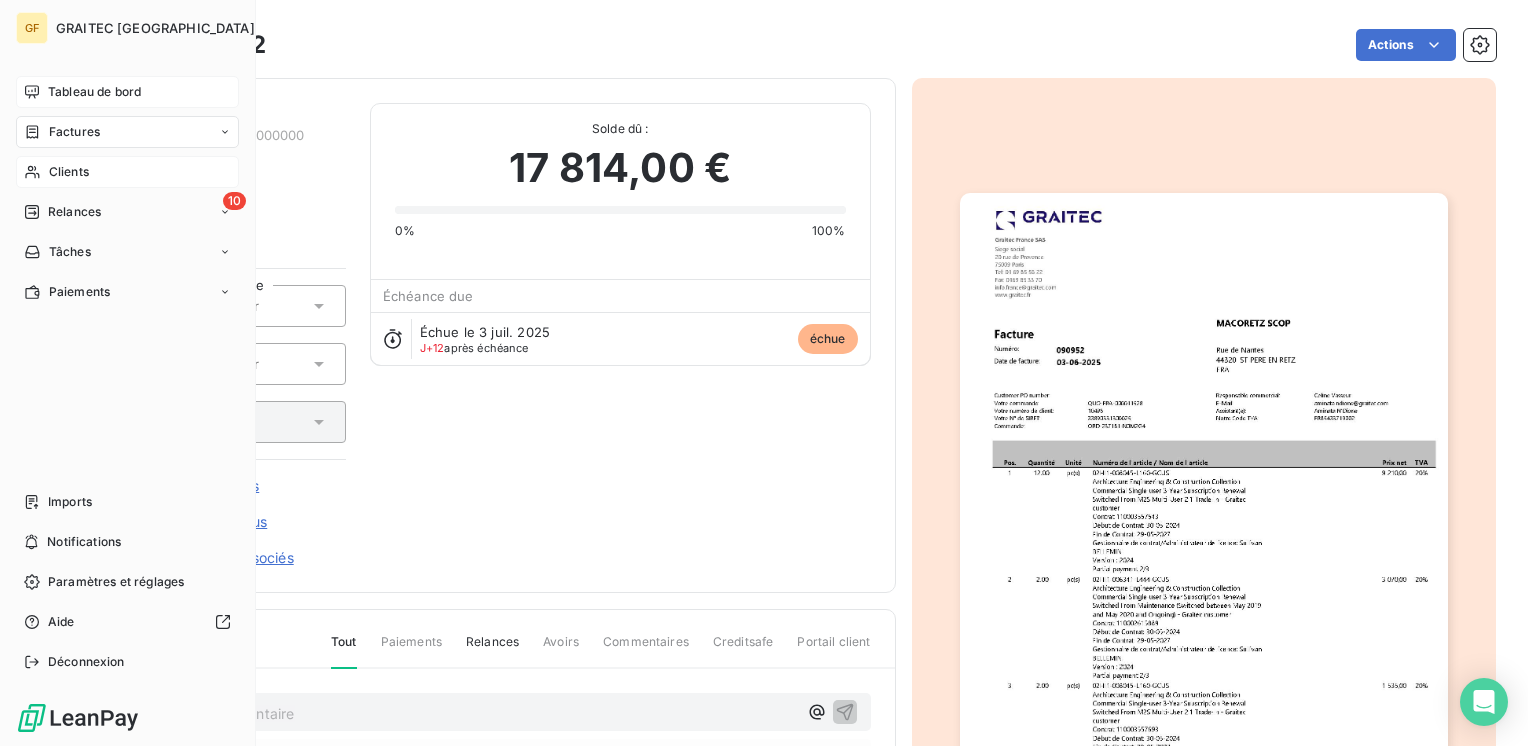 click on "Tableau de bord" at bounding box center [94, 92] 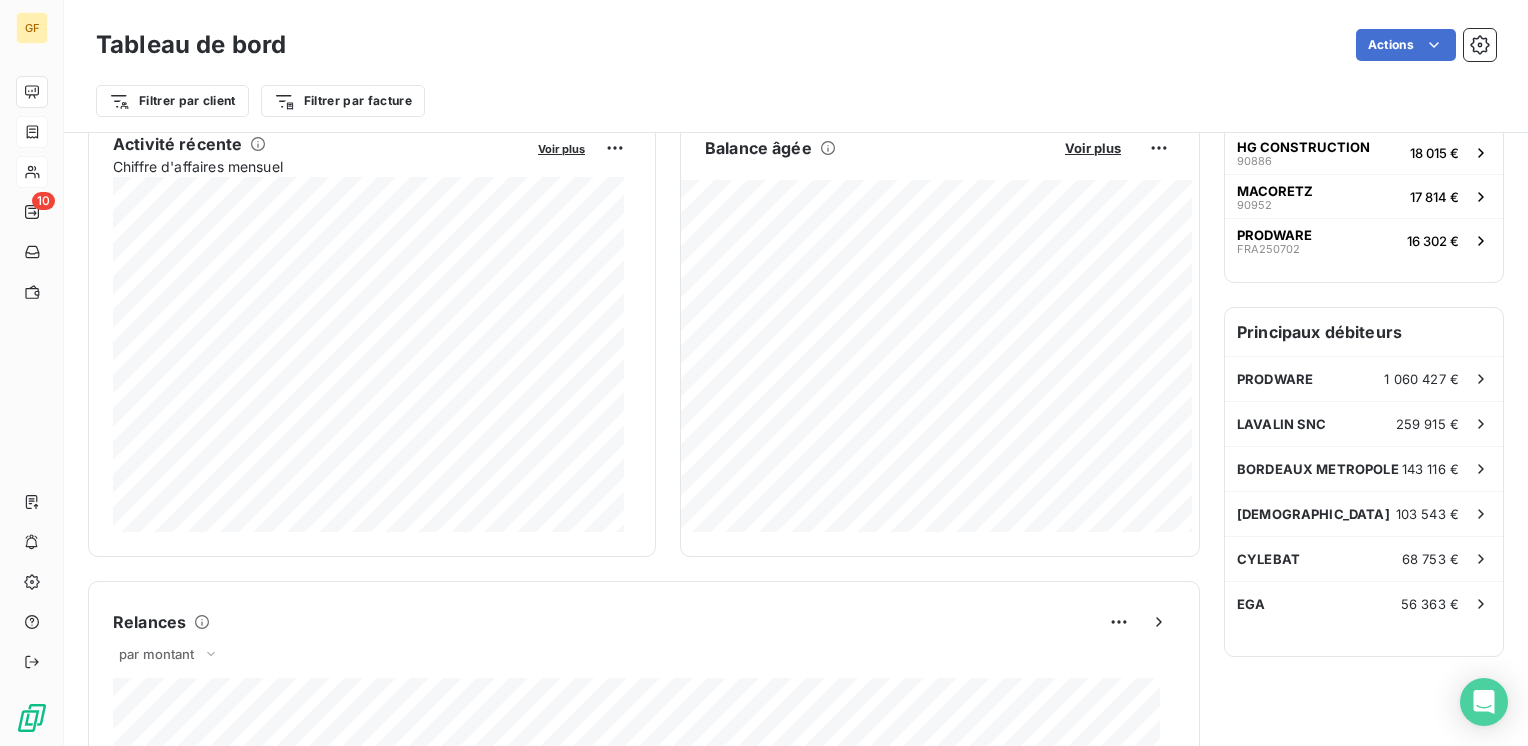 scroll, scrollTop: 400, scrollLeft: 0, axis: vertical 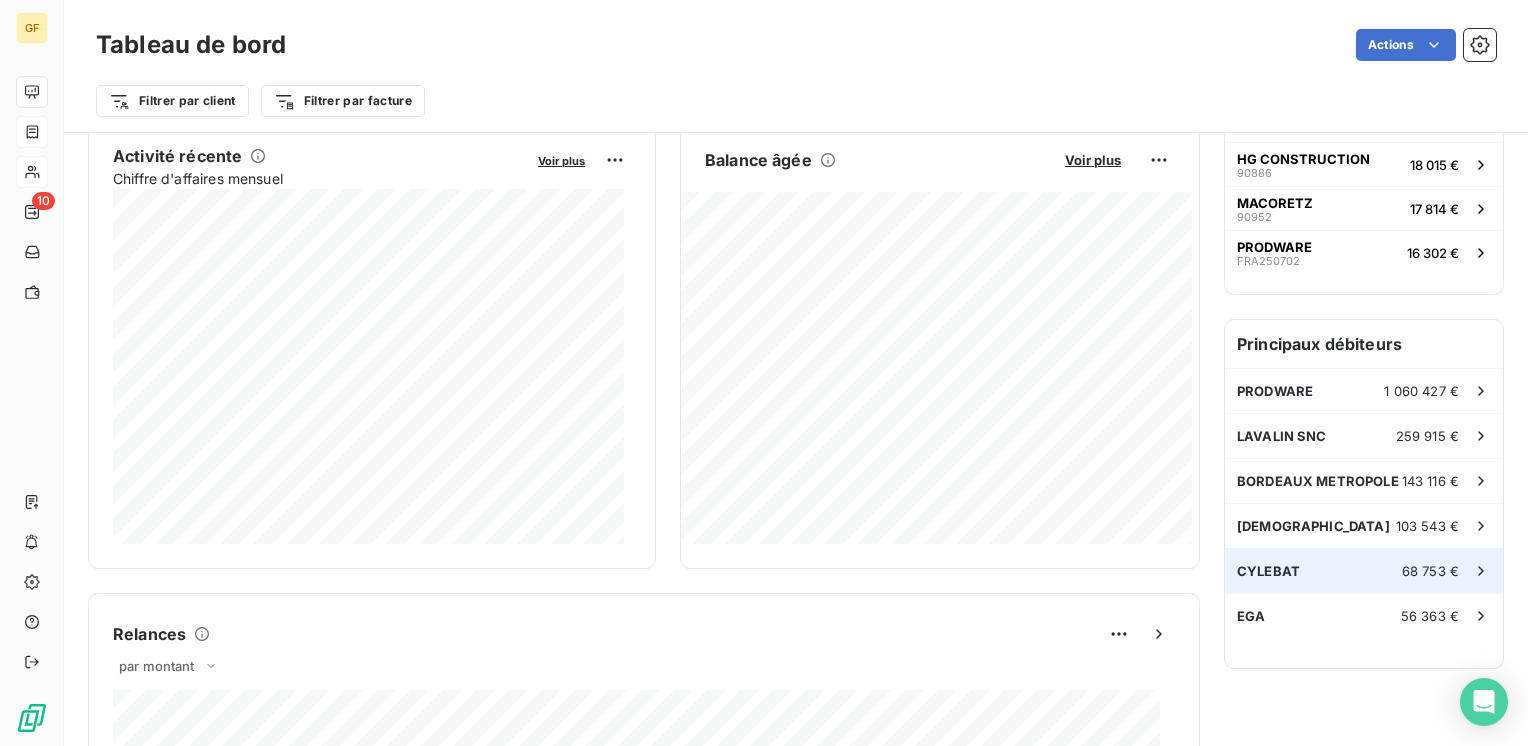 click on "68 753 €" at bounding box center (1430, 571) 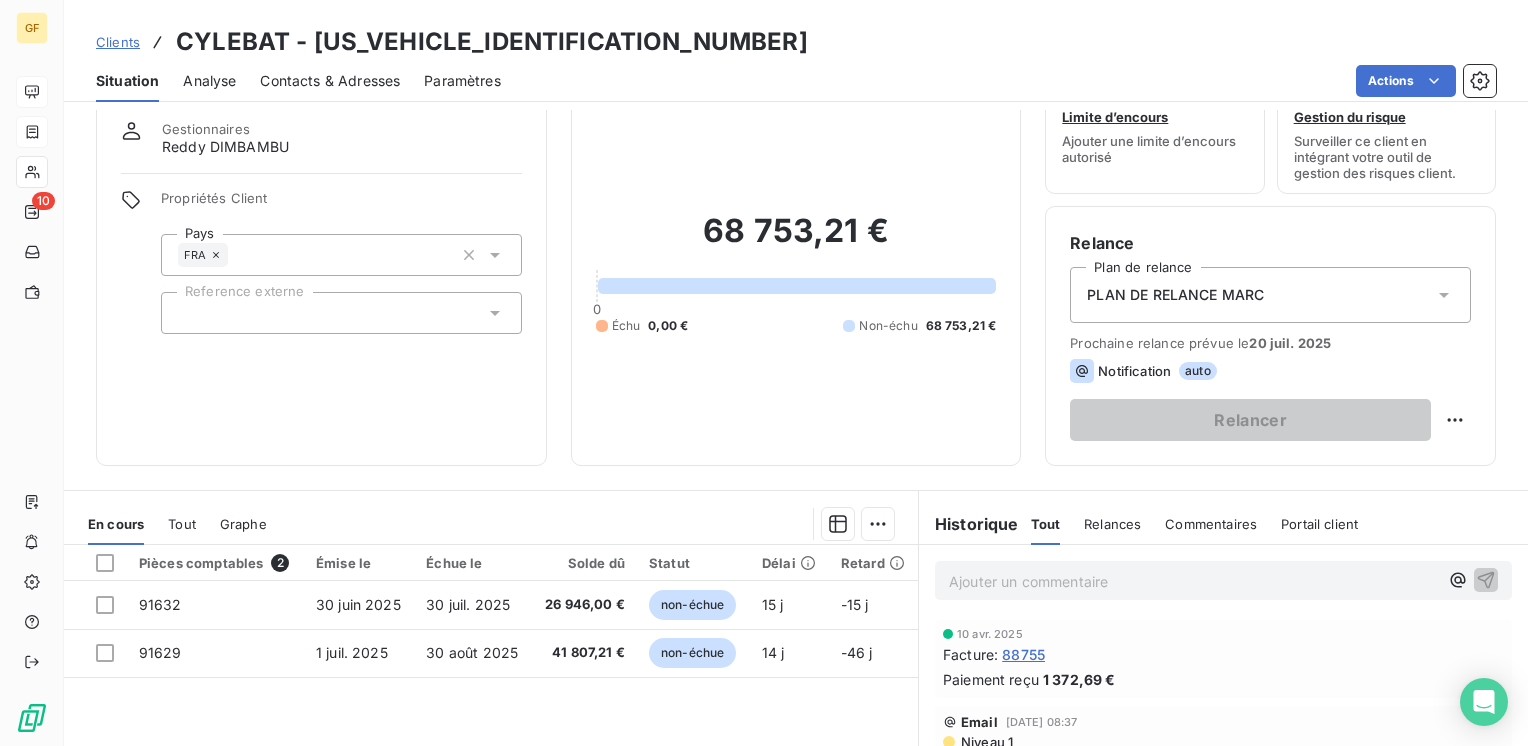 scroll, scrollTop: 100, scrollLeft: 0, axis: vertical 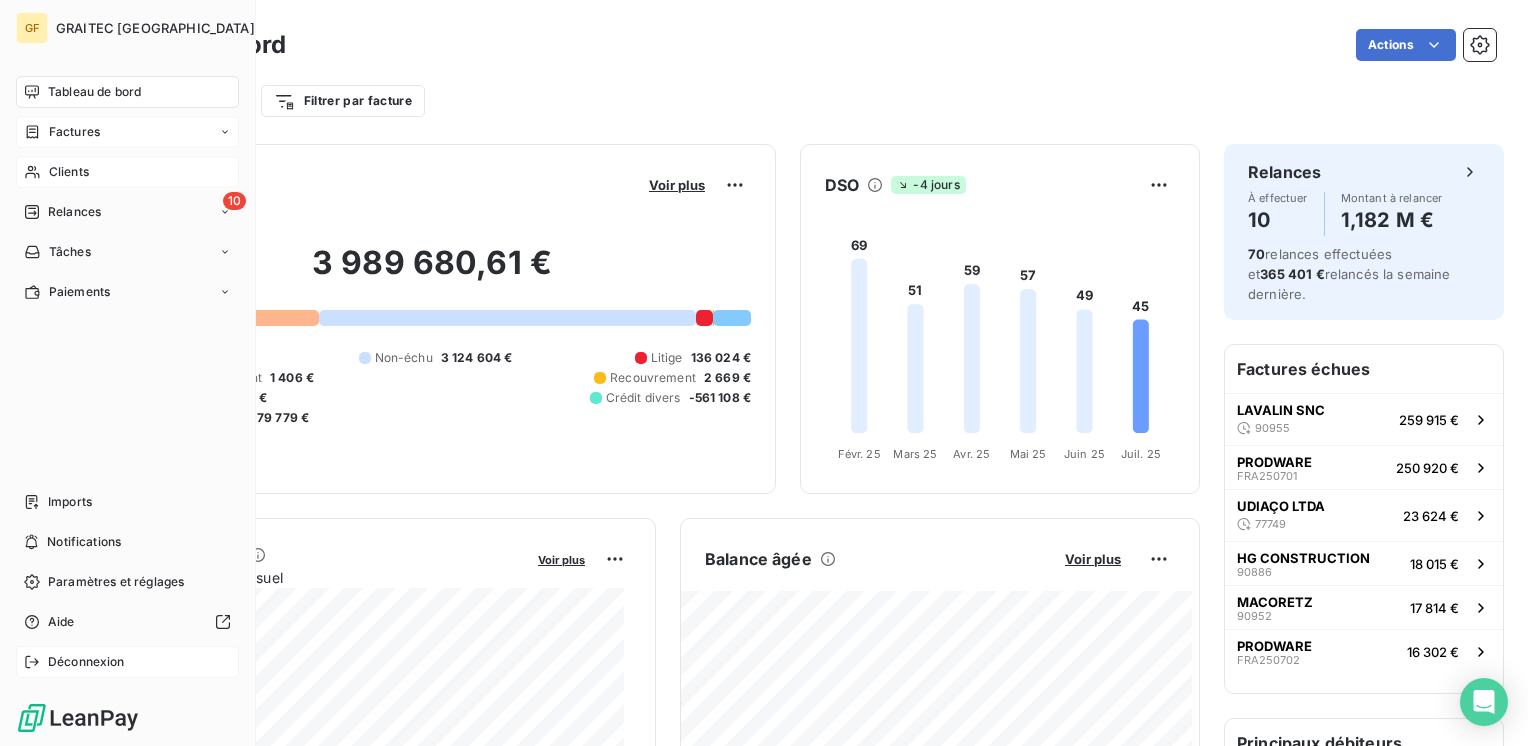 click on "Déconnexion" at bounding box center [86, 662] 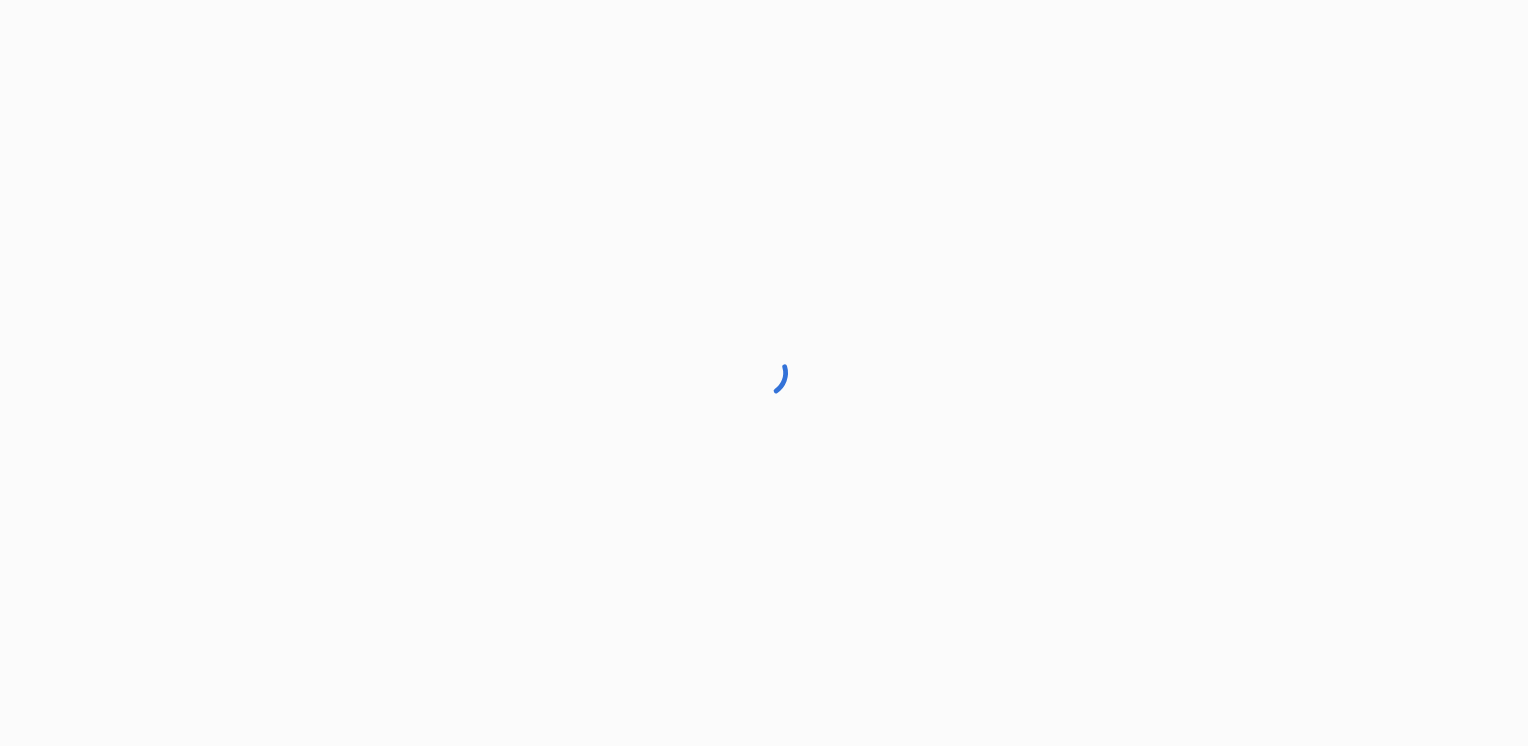 scroll, scrollTop: 0, scrollLeft: 0, axis: both 